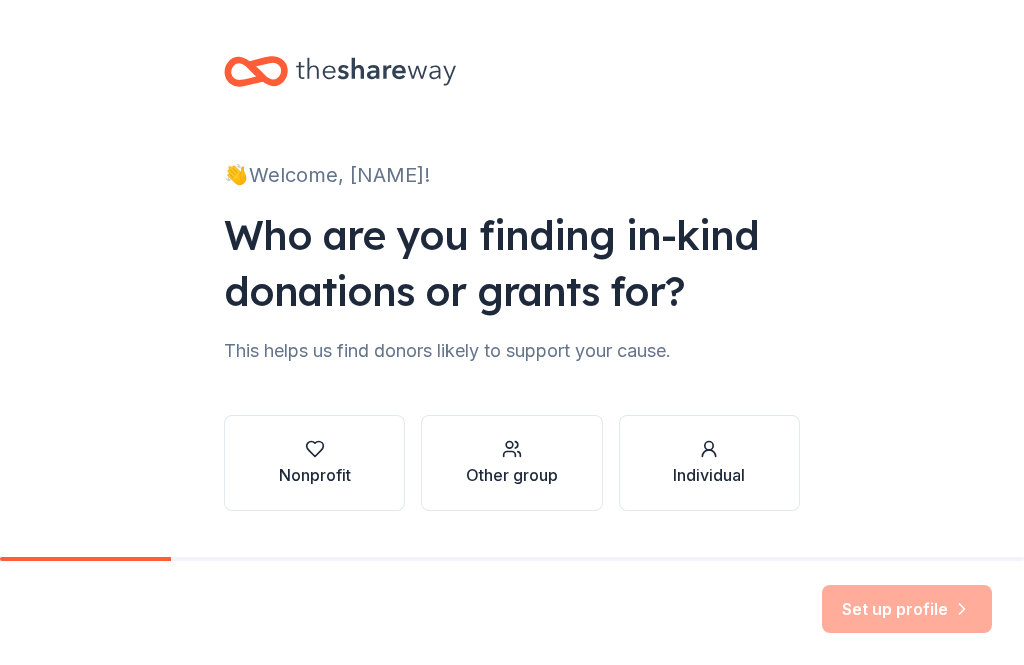 scroll, scrollTop: 0, scrollLeft: 0, axis: both 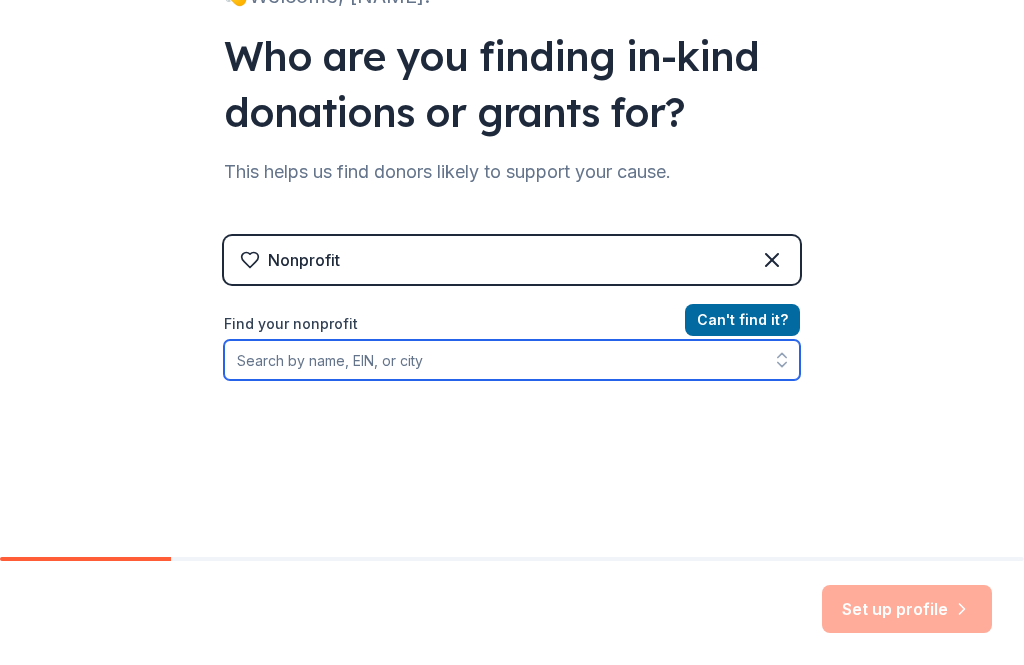 click on "Find your nonprofit" at bounding box center (512, 360) 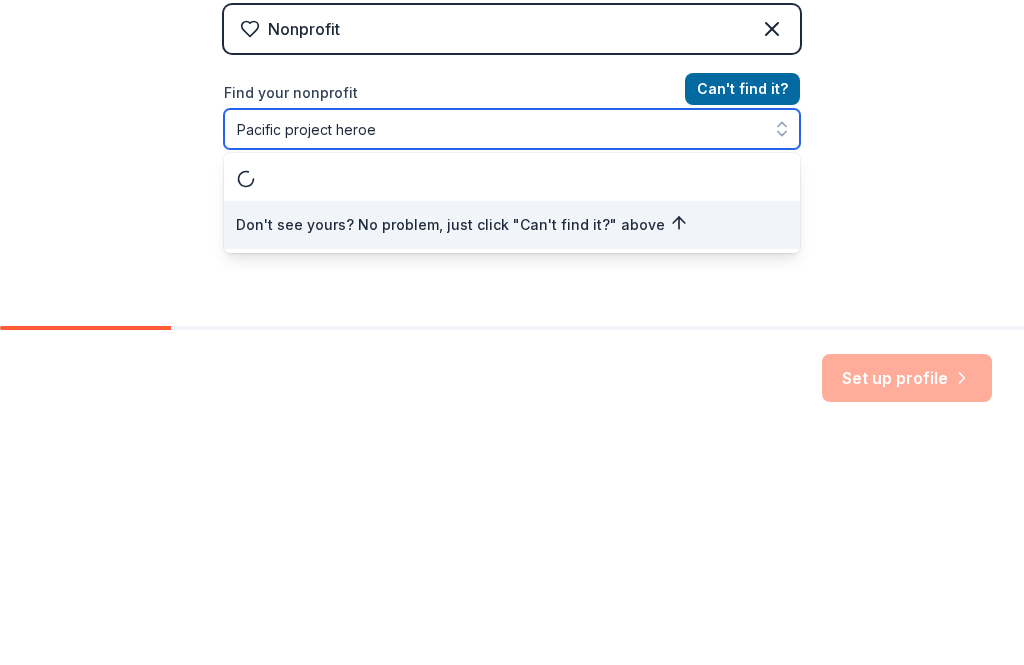 type on "Pacific project heroes" 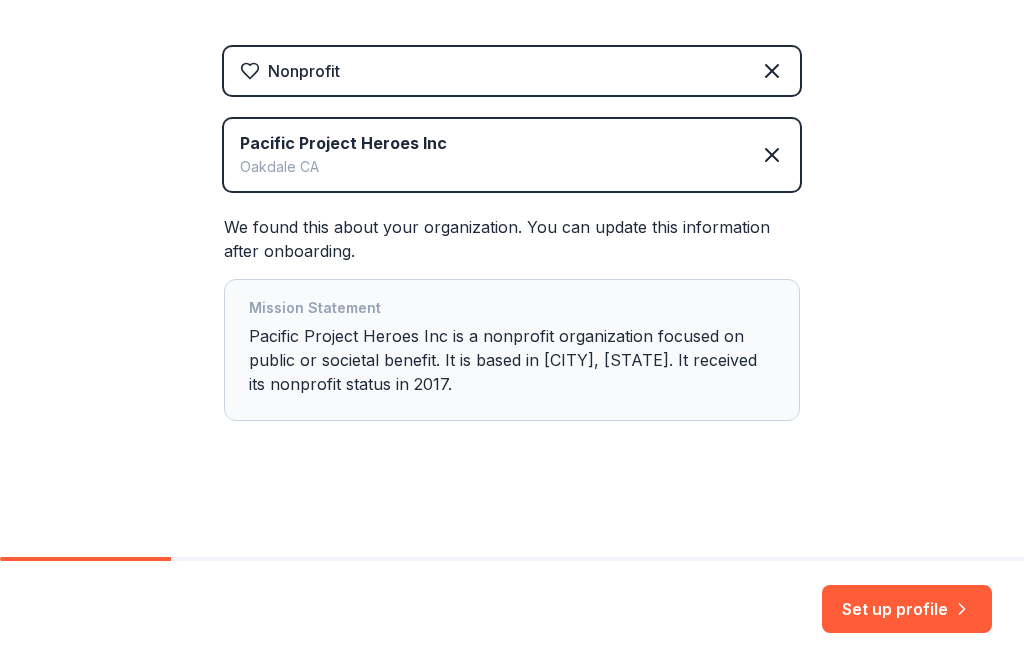 scroll, scrollTop: 368, scrollLeft: 0, axis: vertical 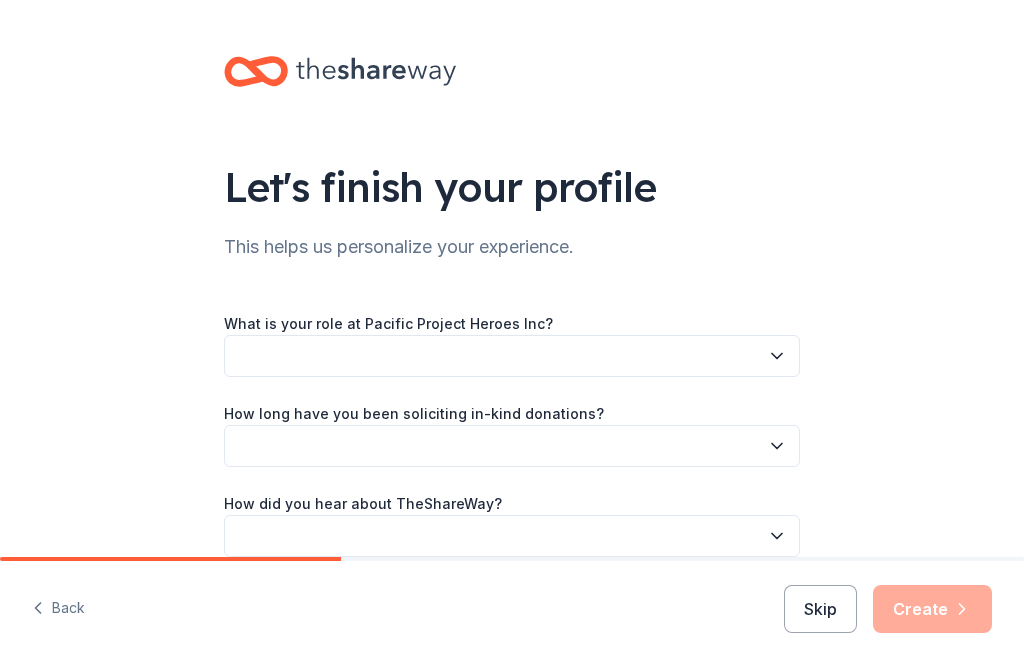 click at bounding box center (512, 356) 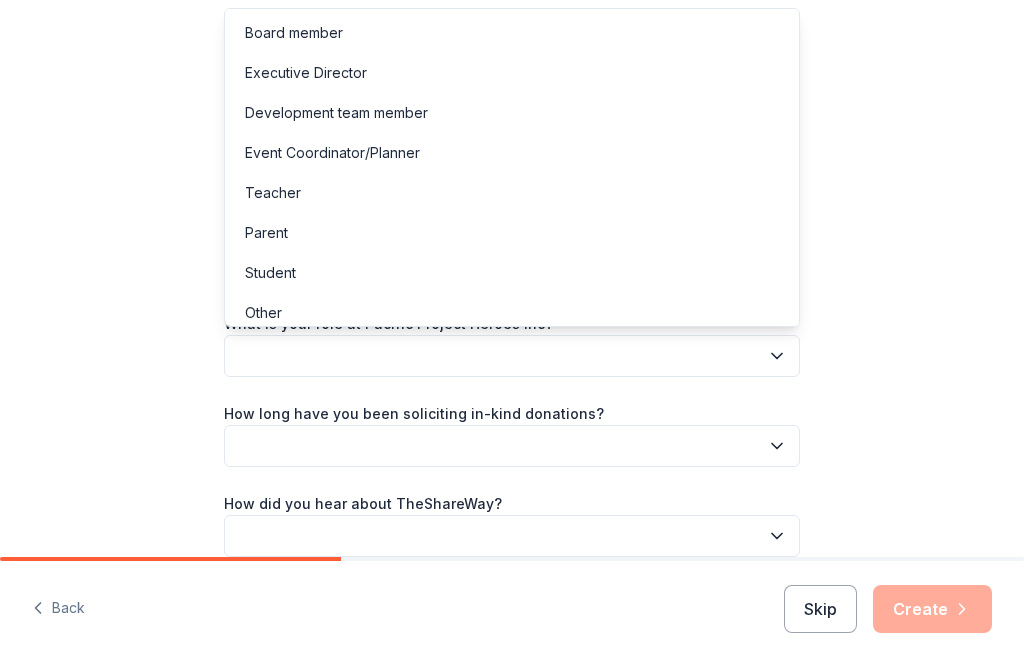 click on "Board member" at bounding box center [294, 33] 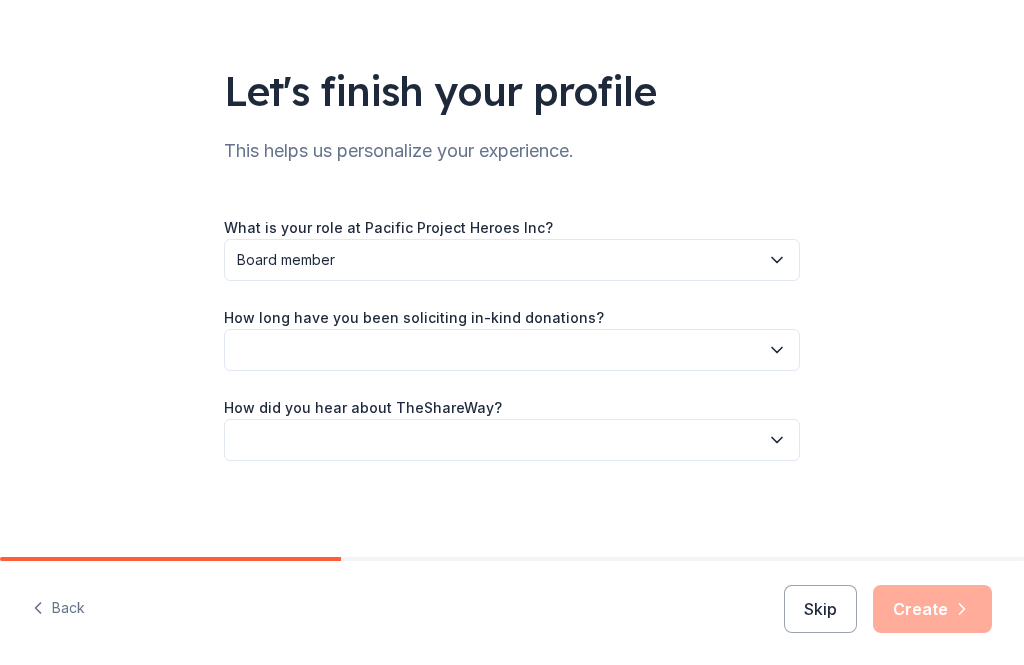 scroll, scrollTop: 96, scrollLeft: 0, axis: vertical 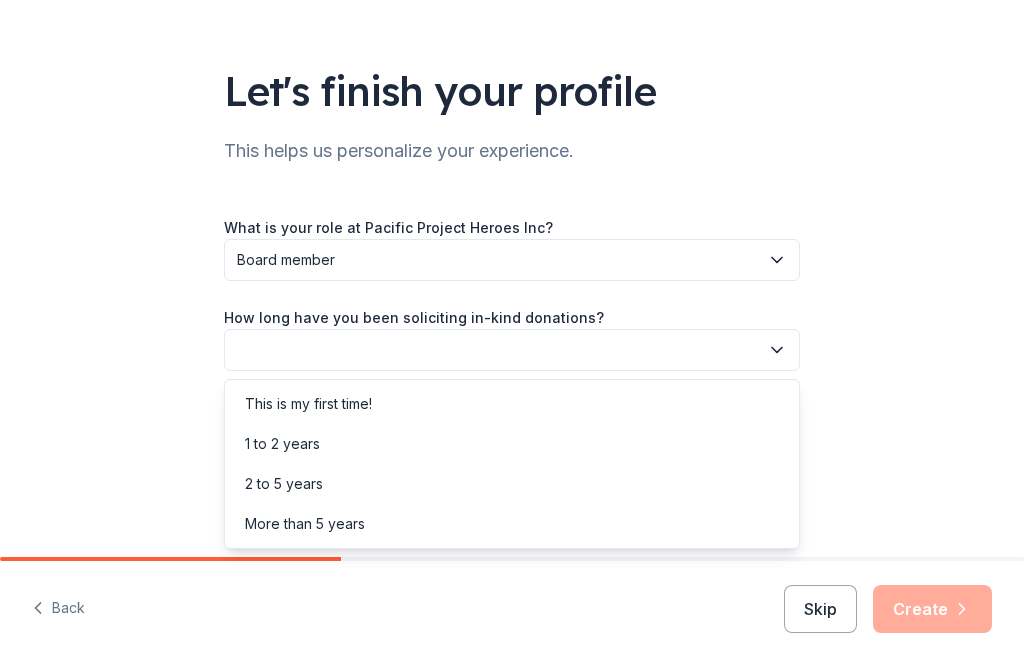 click on "2 to 5 years" at bounding box center [284, 484] 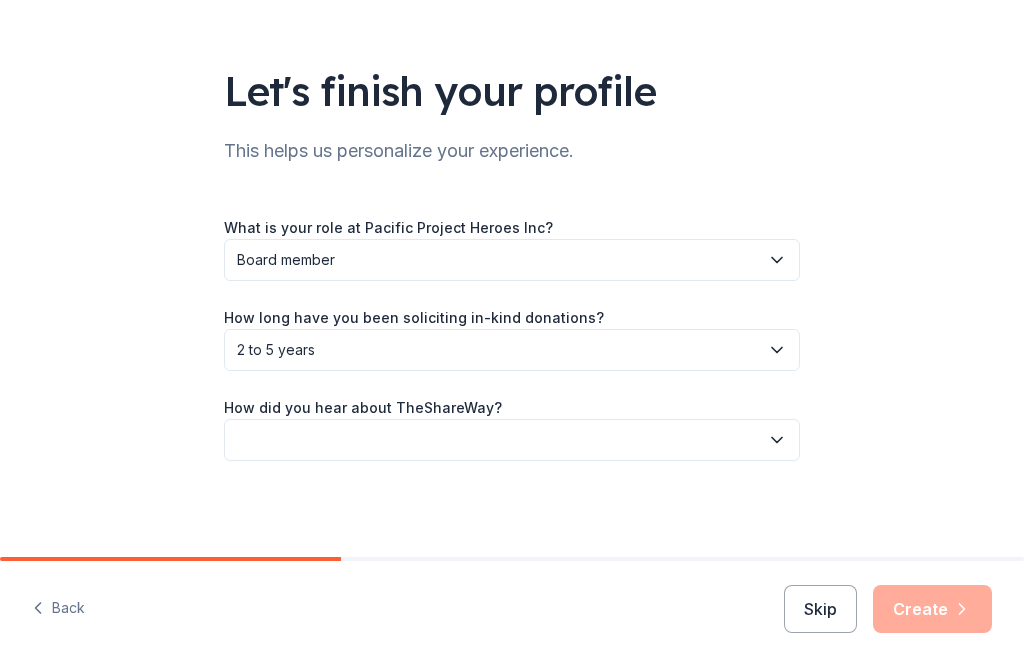 click 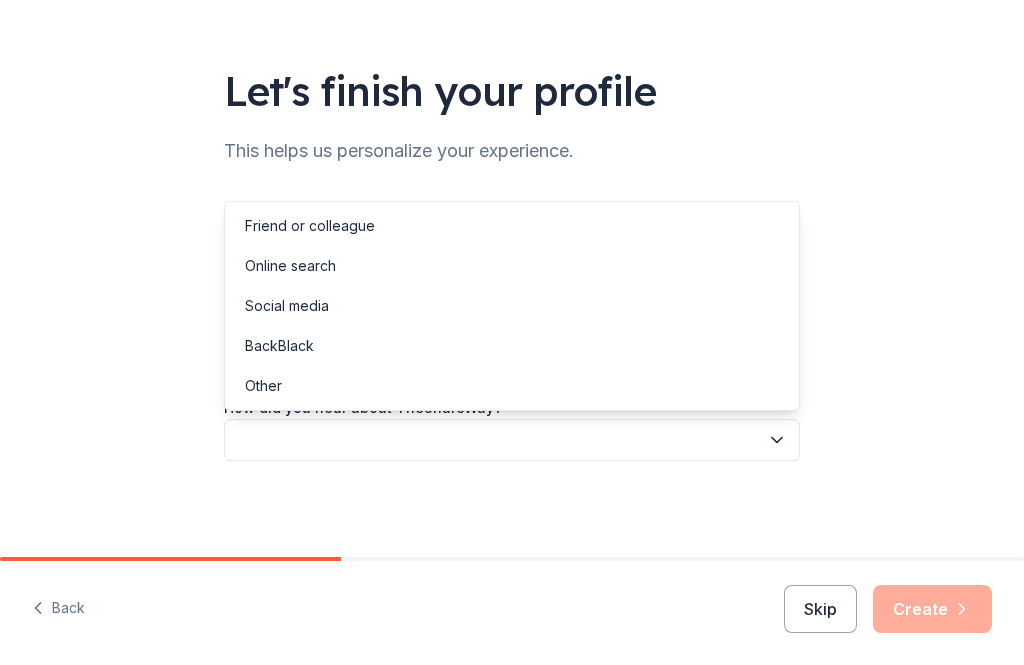 click on "Online search" at bounding box center [290, 266] 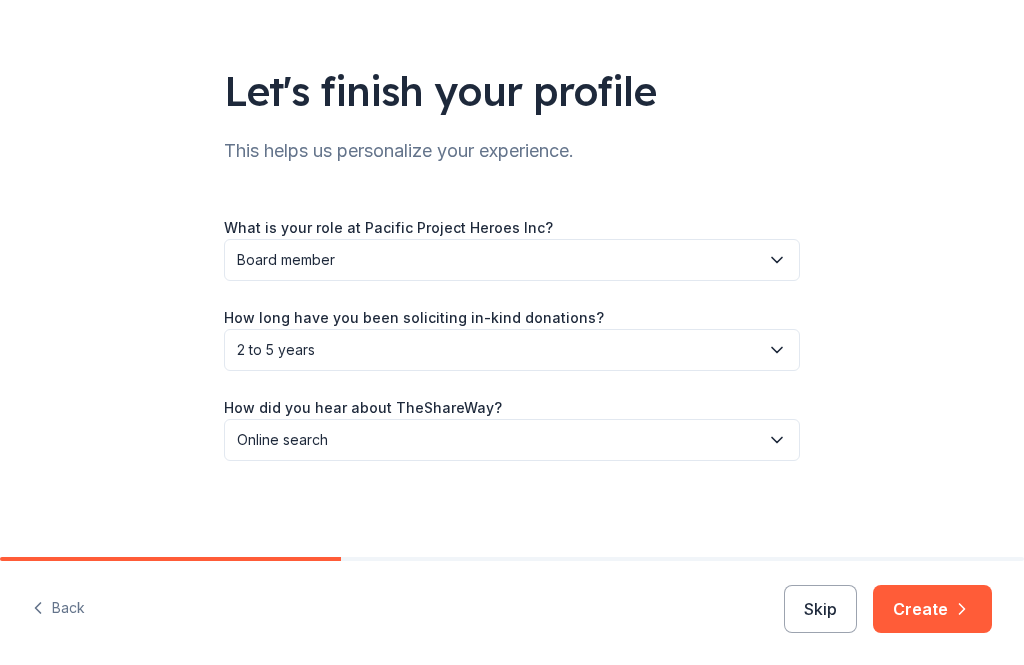 click on "Create" at bounding box center (932, 609) 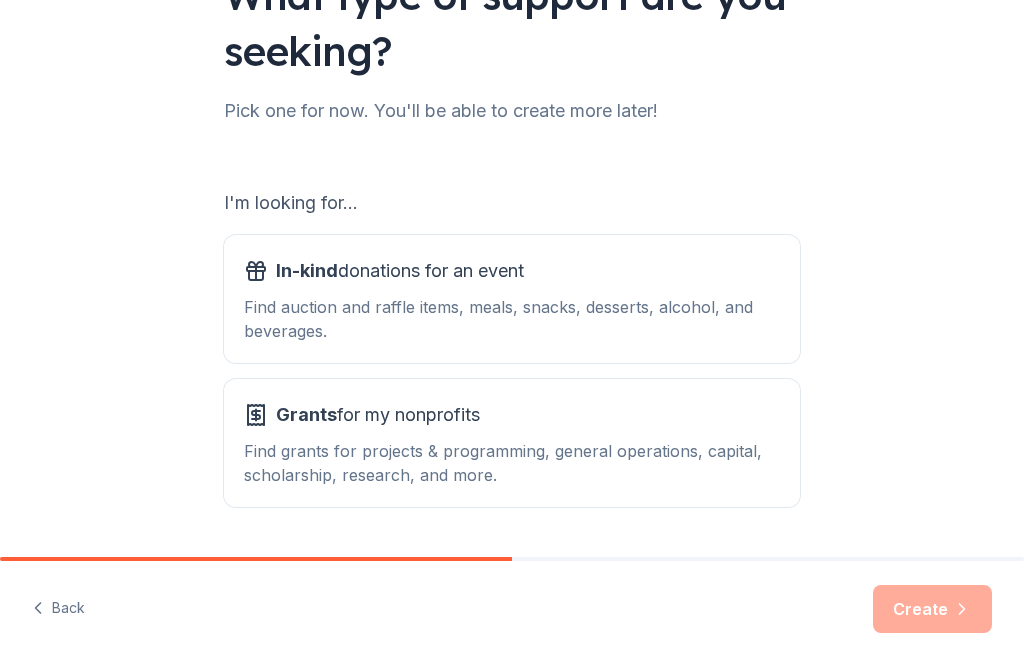 scroll, scrollTop: 190, scrollLeft: 0, axis: vertical 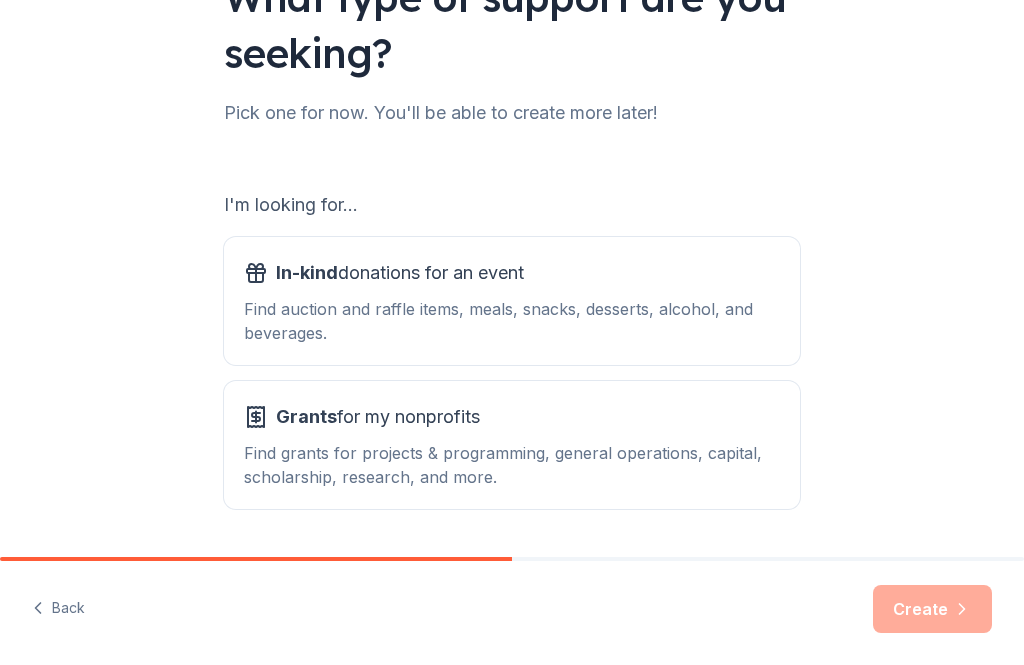 click on "Find auction and raffle items, meals, snacks, desserts, alcohol, and beverages." at bounding box center [512, 321] 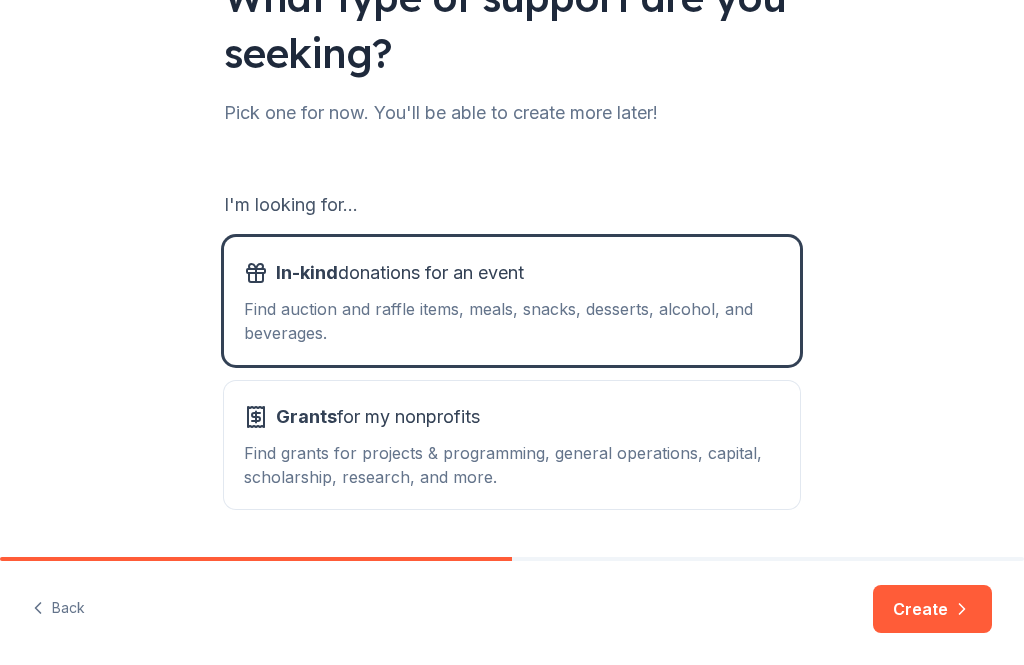 click on "Find grants for projects & programming, general operations, capital, scholarship, research, and more." at bounding box center [512, 465] 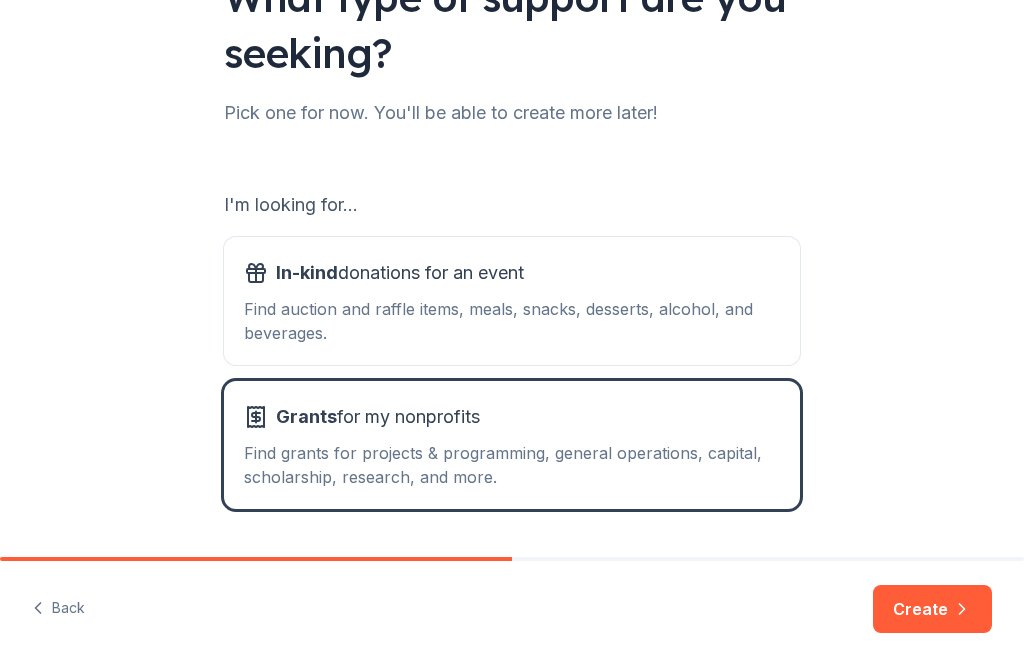 click on "Find auction and raffle items, meals, snacks, desserts, alcohol, and beverages." at bounding box center (512, 321) 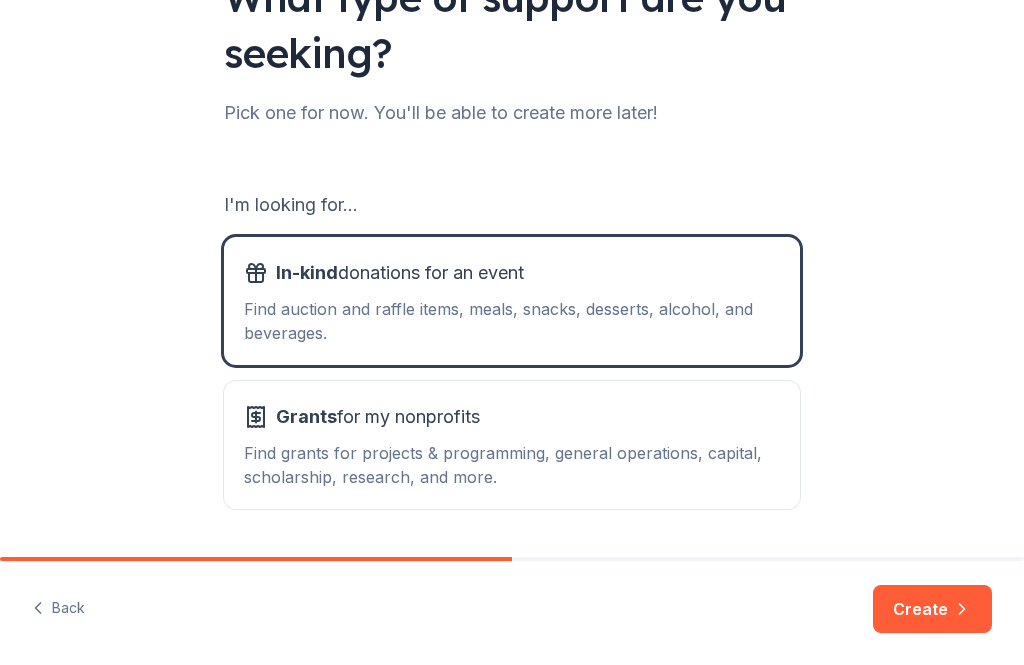 click on "Create" at bounding box center (932, 609) 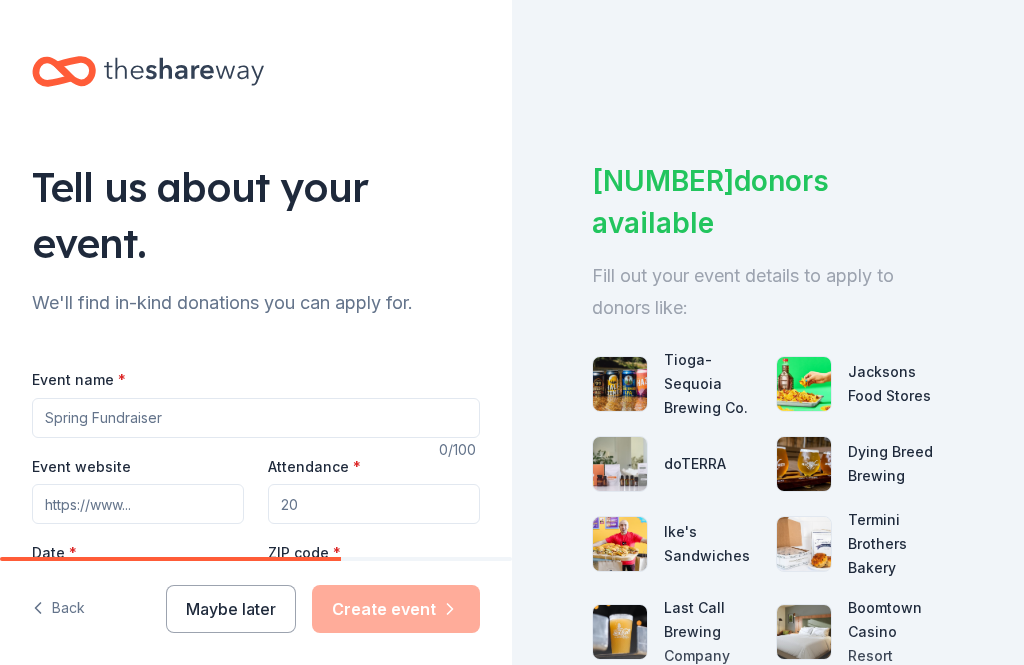 click on "Event name *" at bounding box center (256, 418) 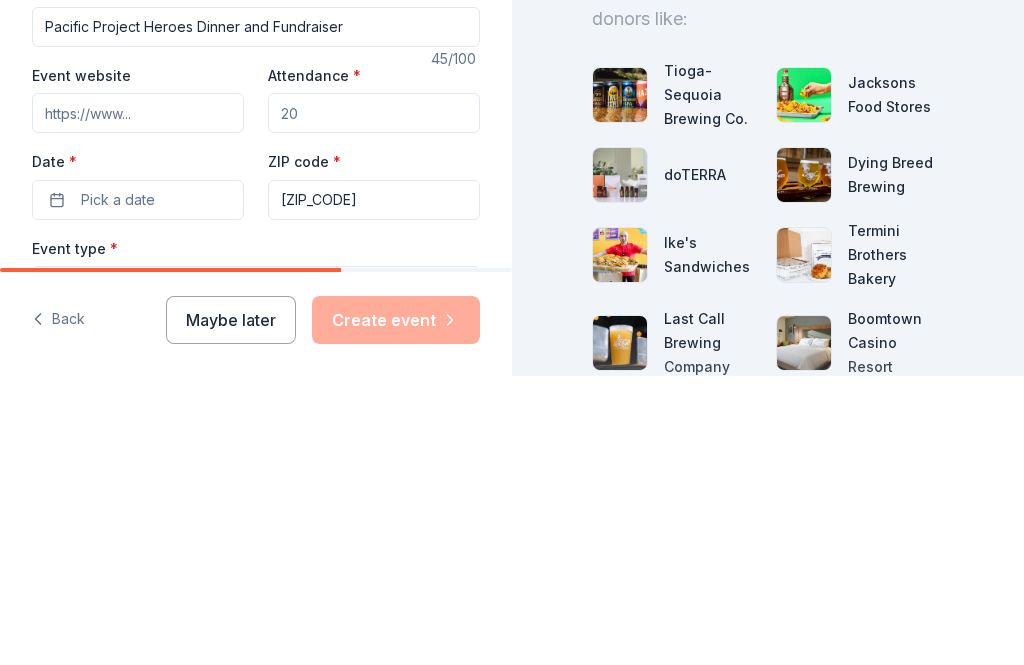scroll, scrollTop: 99, scrollLeft: 0, axis: vertical 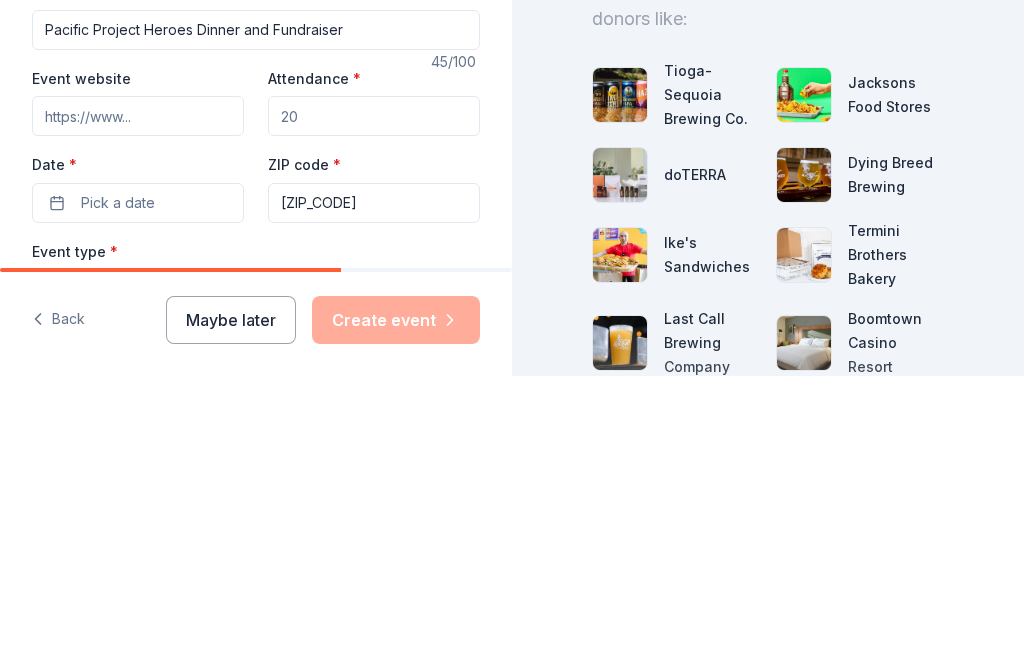 type on "Pacific Project Heroes Dinner and Fundraiser" 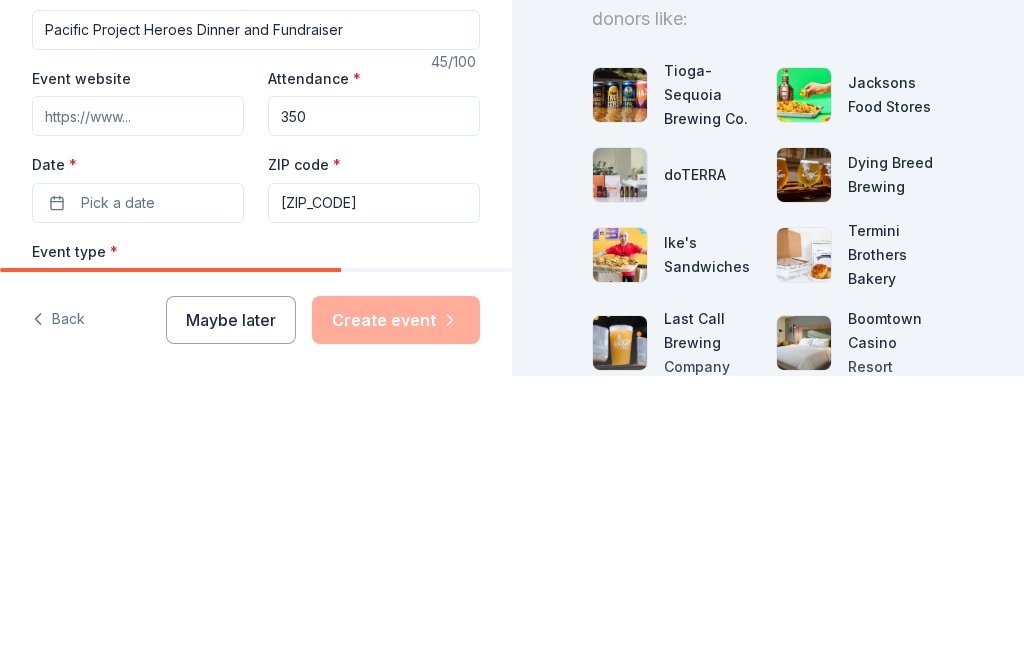 type on "350" 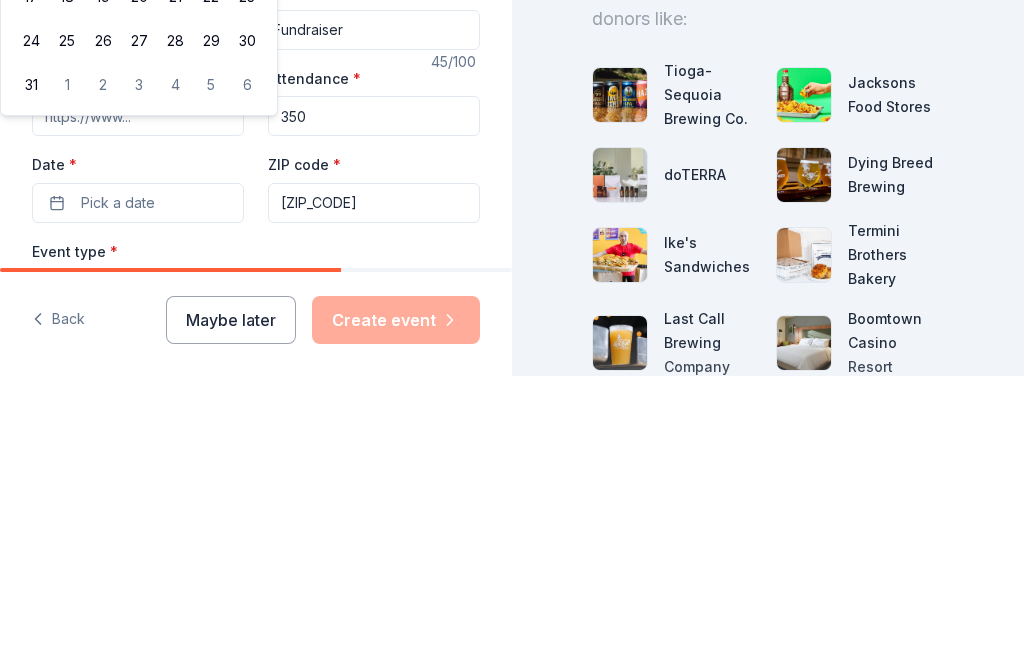 scroll, scrollTop: 64, scrollLeft: 0, axis: vertical 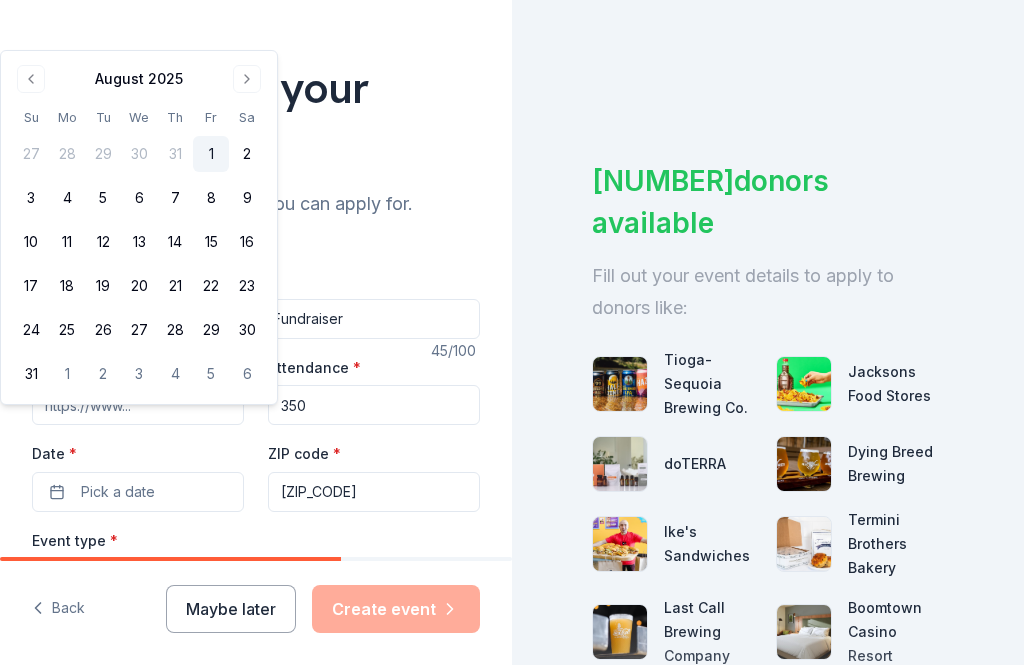 click at bounding box center (247, 79) 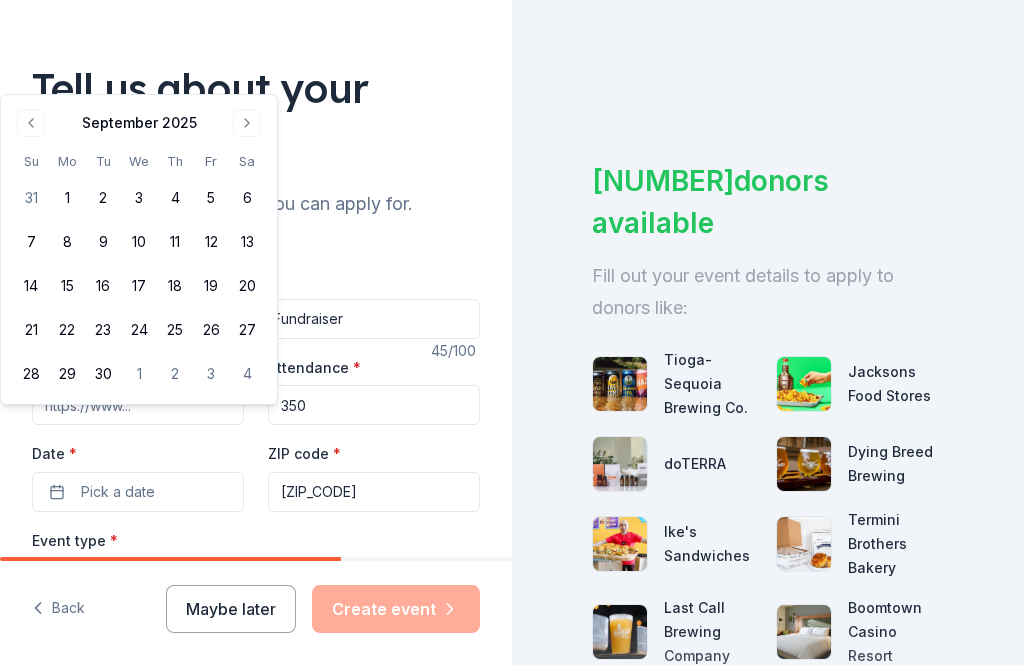 click at bounding box center (247, 123) 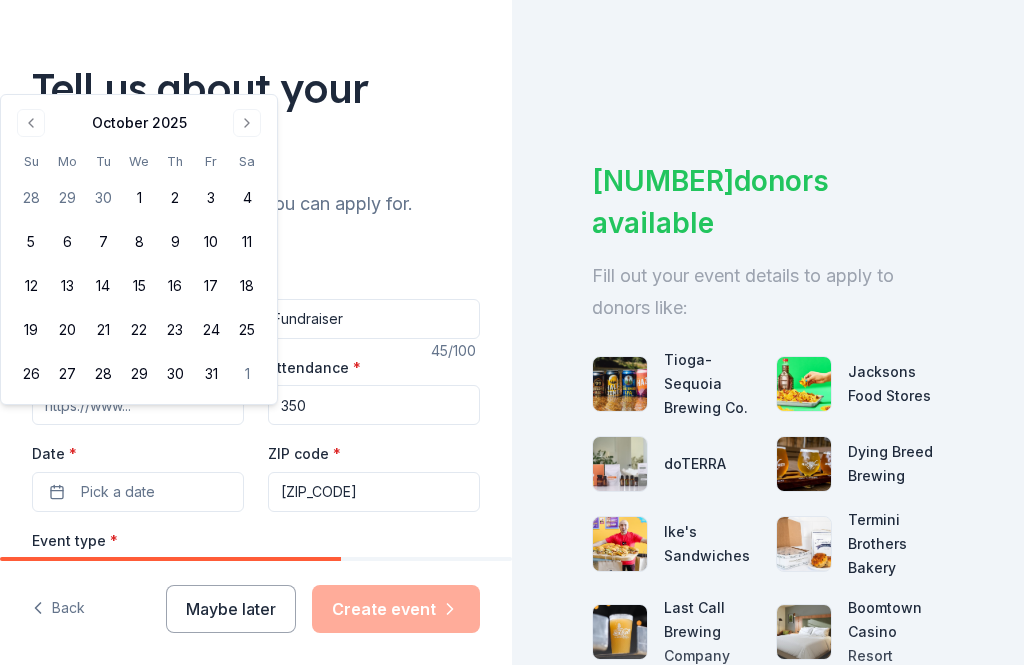 click on "18" at bounding box center [247, 286] 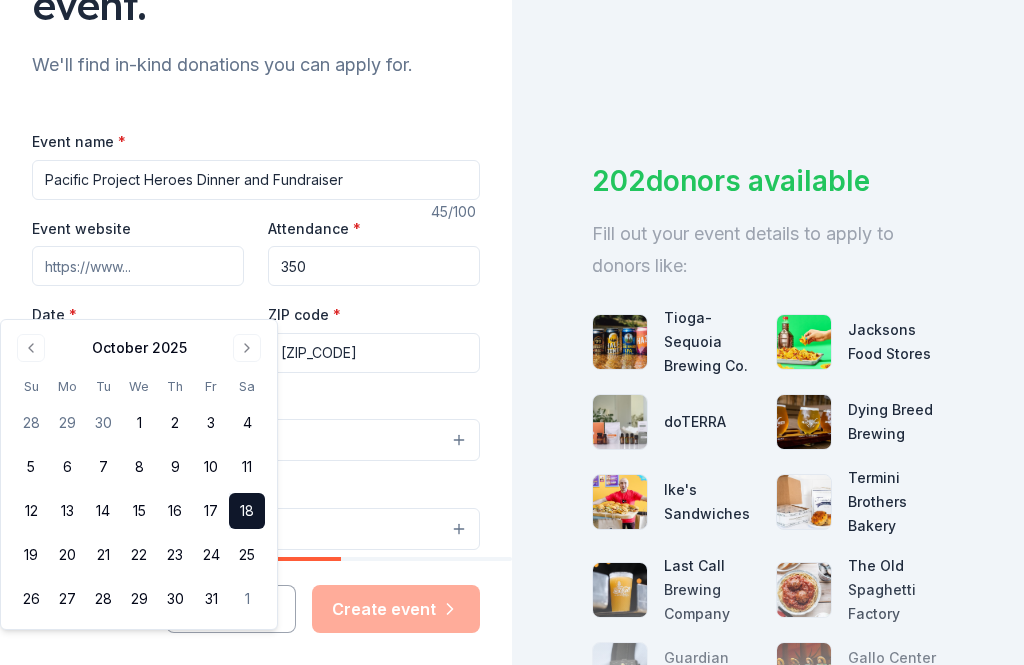 scroll, scrollTop: 232, scrollLeft: 0, axis: vertical 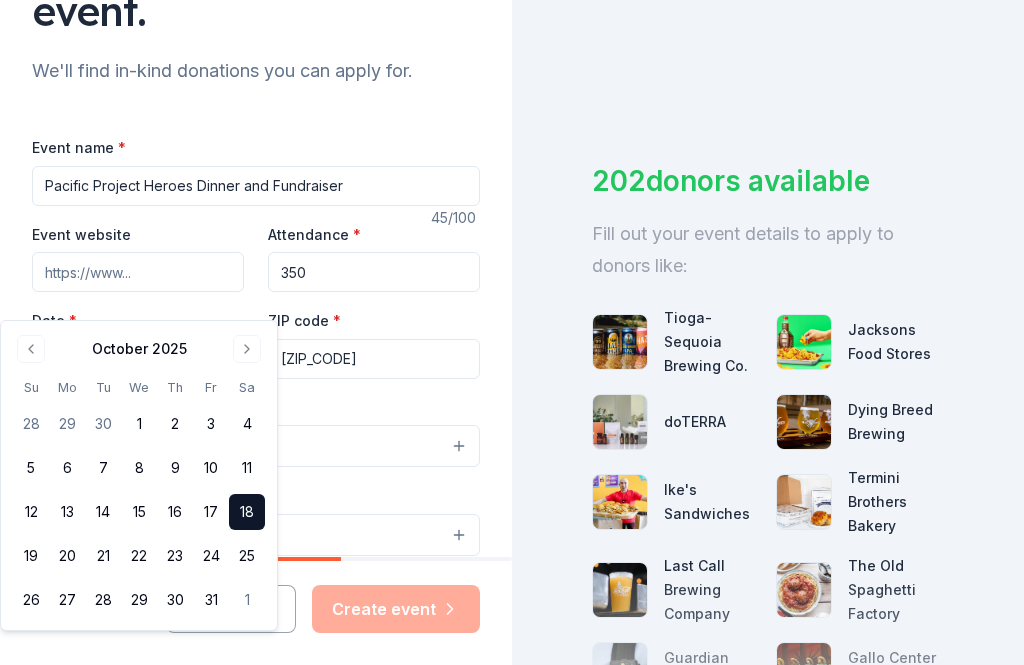 click on "Select" at bounding box center [256, 446] 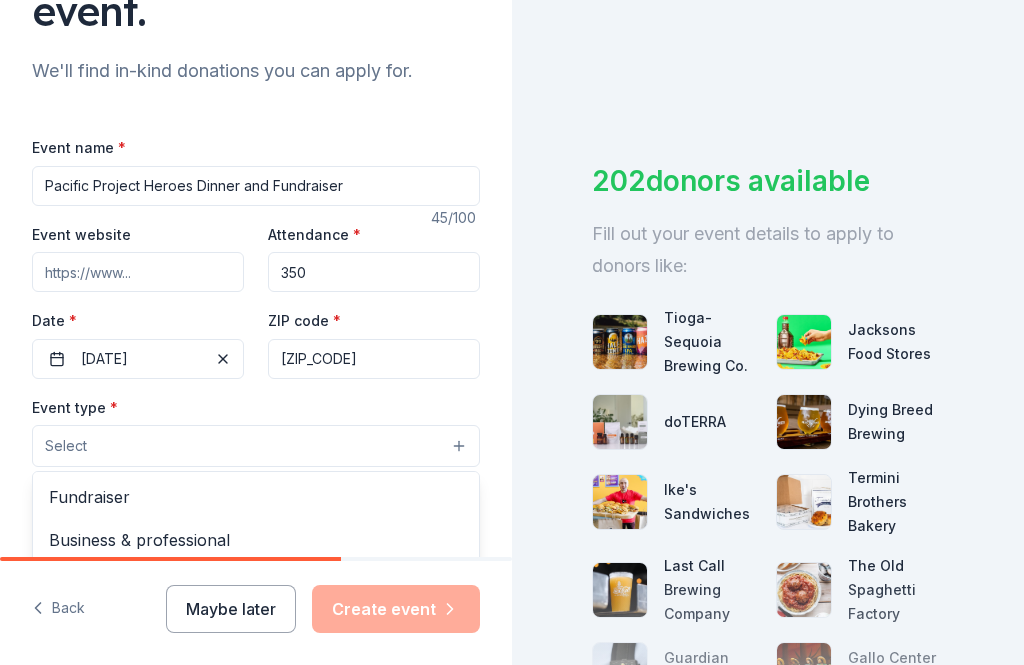 scroll, scrollTop: 0, scrollLeft: 0, axis: both 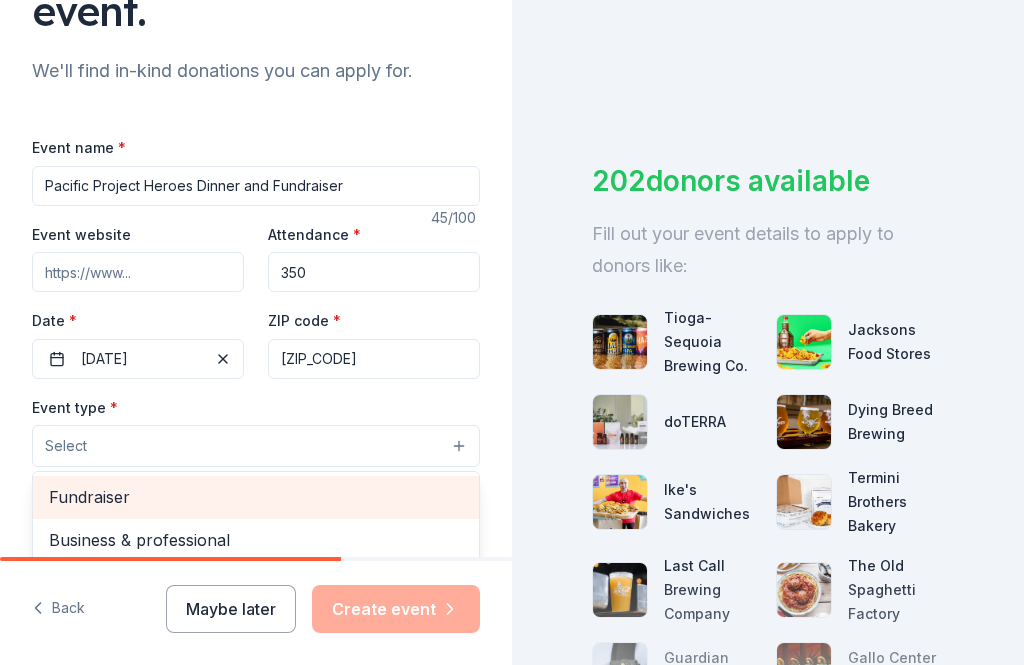 click on "Fundraiser" at bounding box center (256, 497) 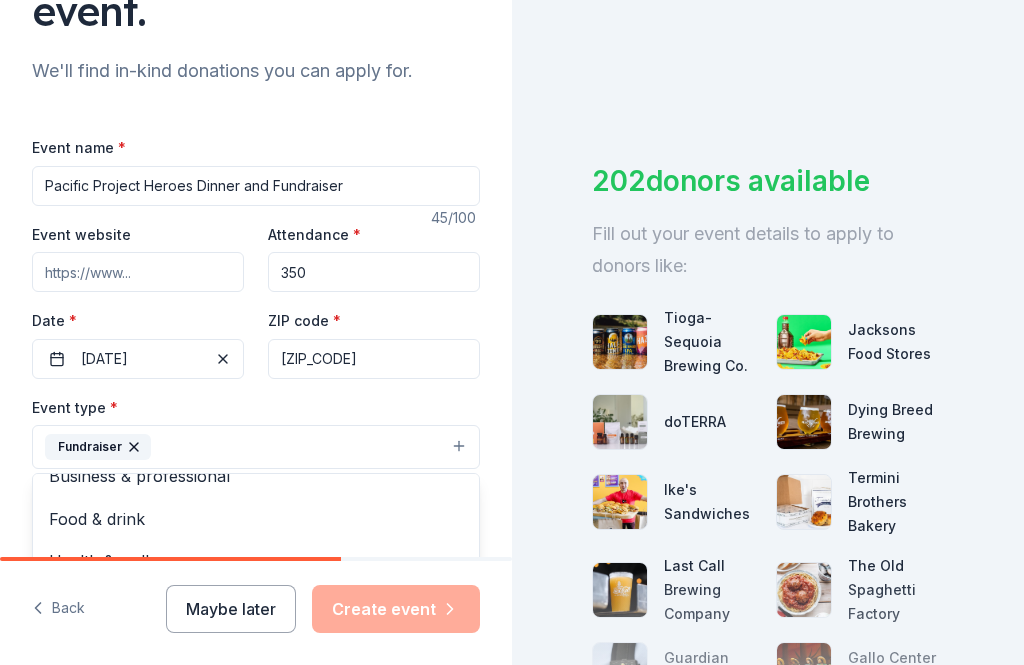 scroll, scrollTop: 22, scrollLeft: 0, axis: vertical 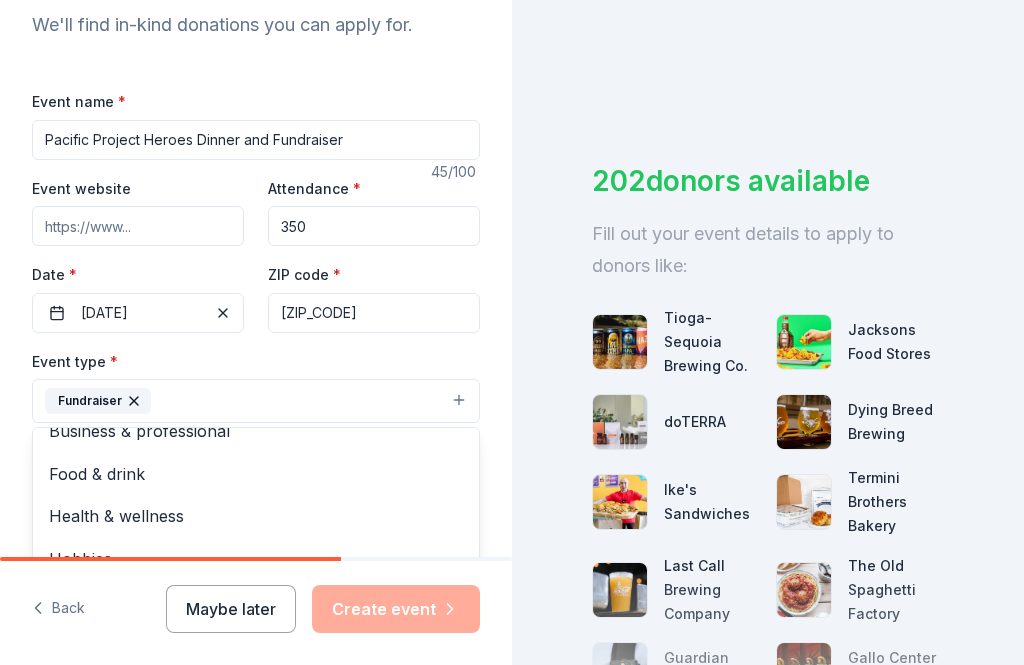 click on "Food & drink" at bounding box center (256, 474) 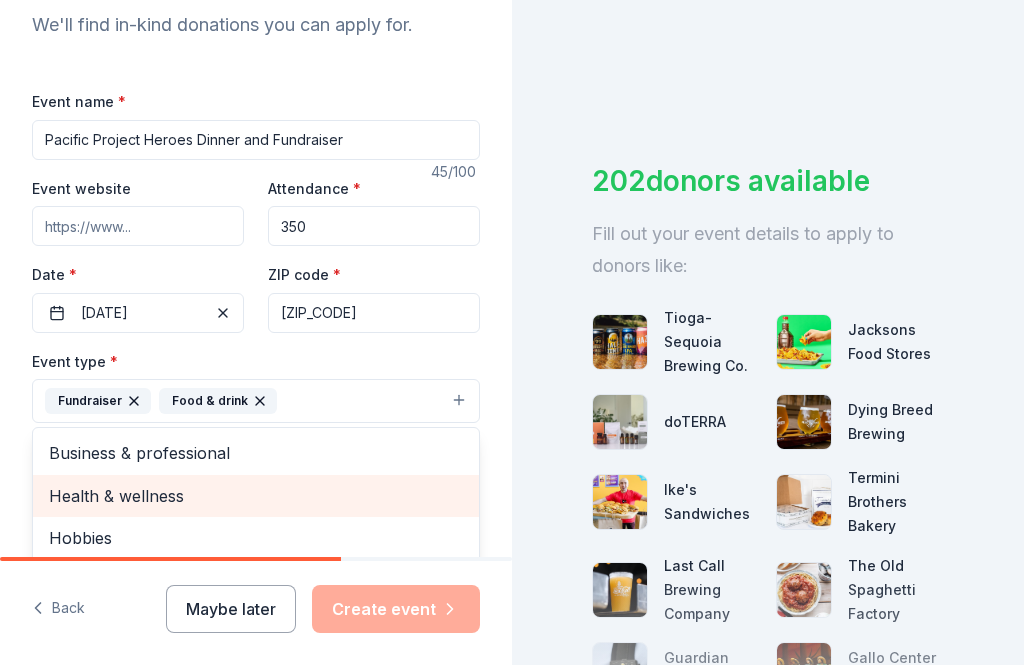 scroll, scrollTop: 0, scrollLeft: 0, axis: both 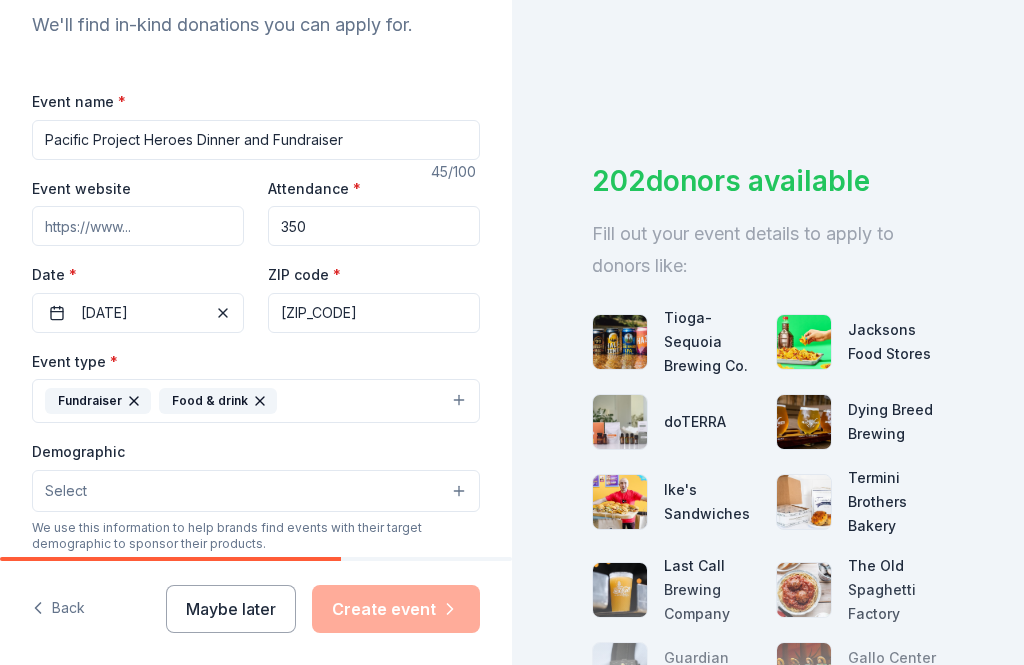 click on "Select" at bounding box center [256, 491] 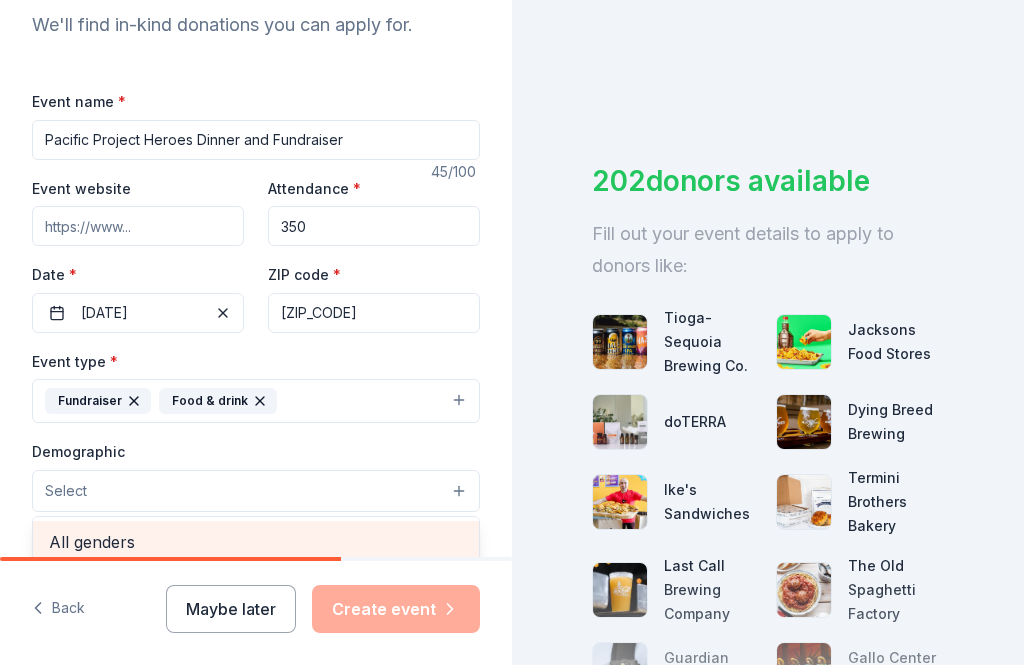 click on "All genders" at bounding box center (256, 542) 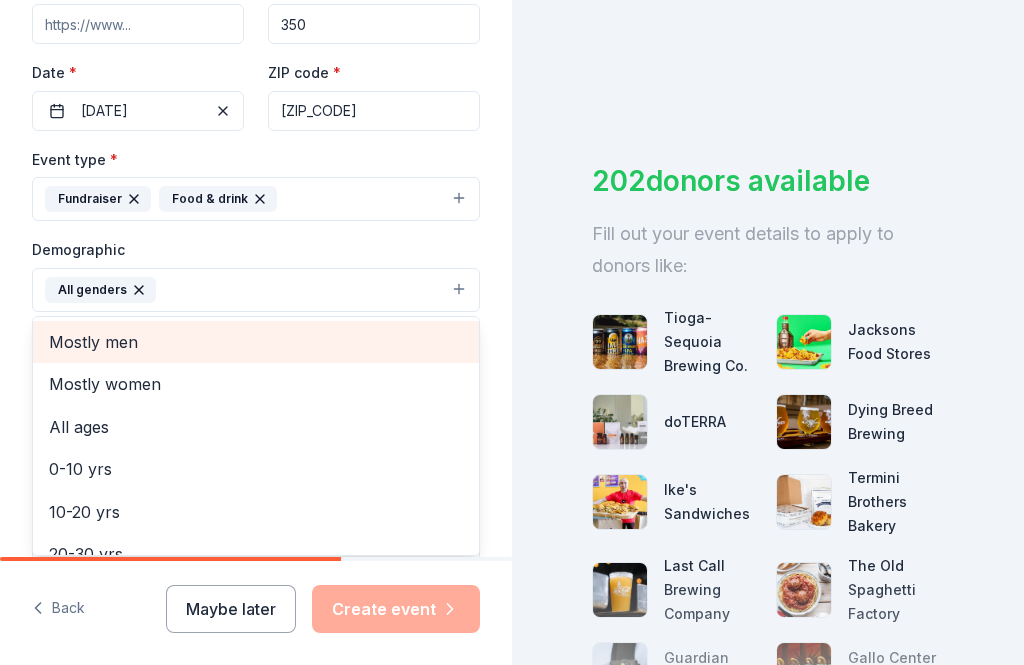 scroll, scrollTop: 482, scrollLeft: 0, axis: vertical 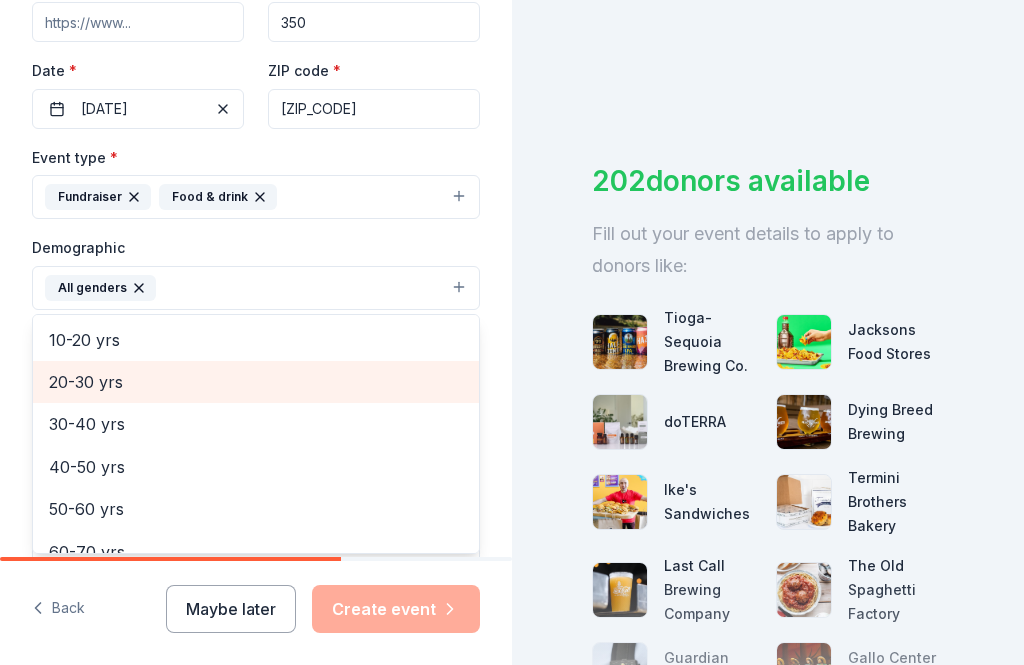 click on "20-30 yrs" at bounding box center (256, 382) 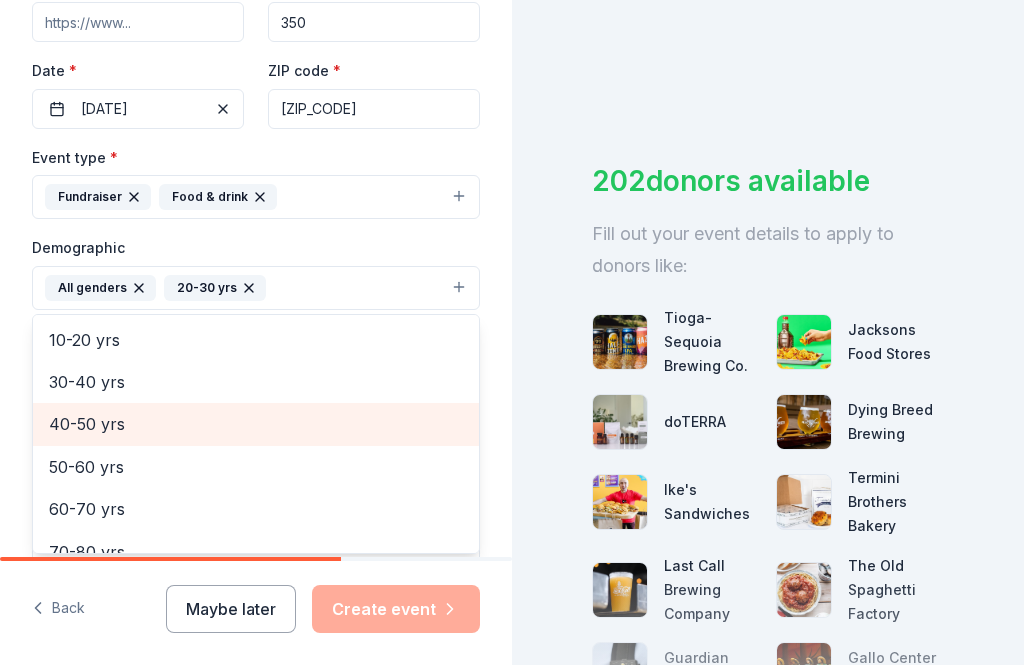 click on "40-50 yrs" at bounding box center [256, 424] 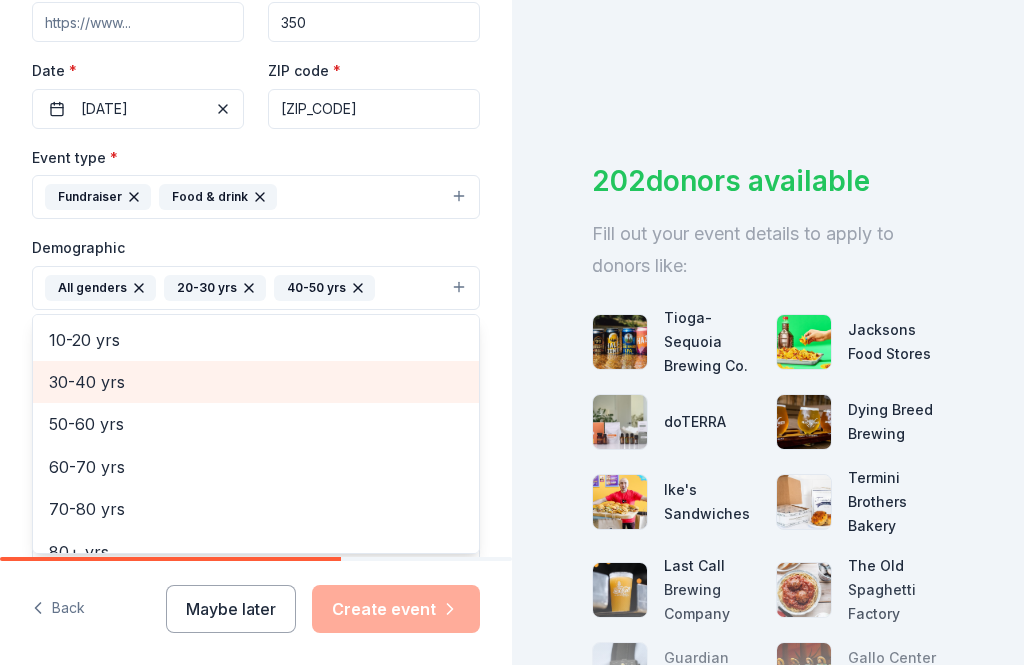 click on "30-40 yrs" at bounding box center (256, 382) 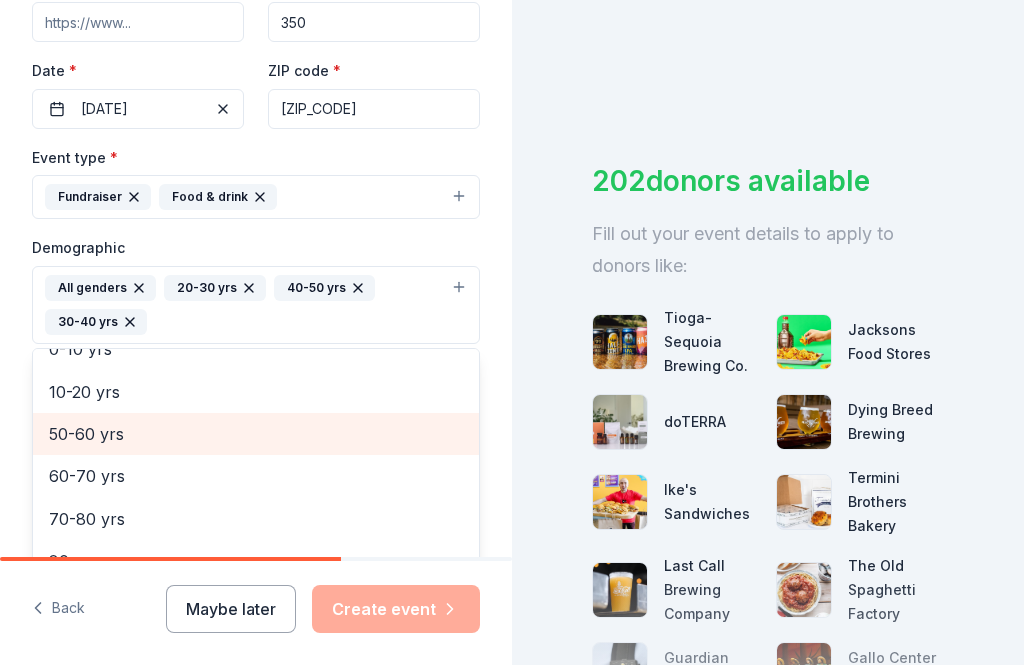 scroll, scrollTop: 148, scrollLeft: 0, axis: vertical 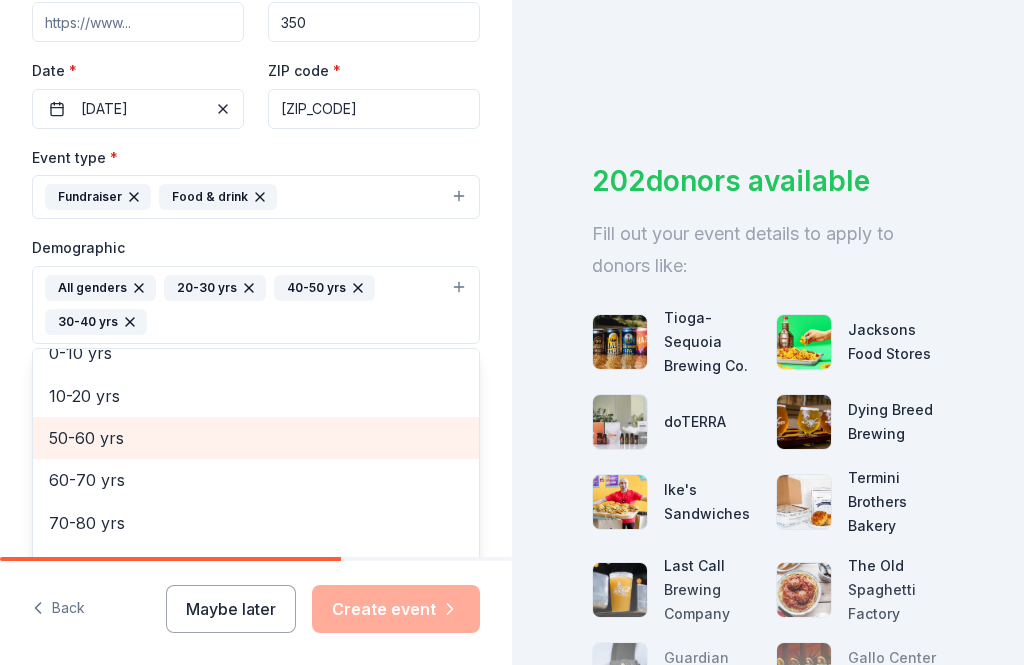 click on "60-70 yrs" at bounding box center [256, 480] 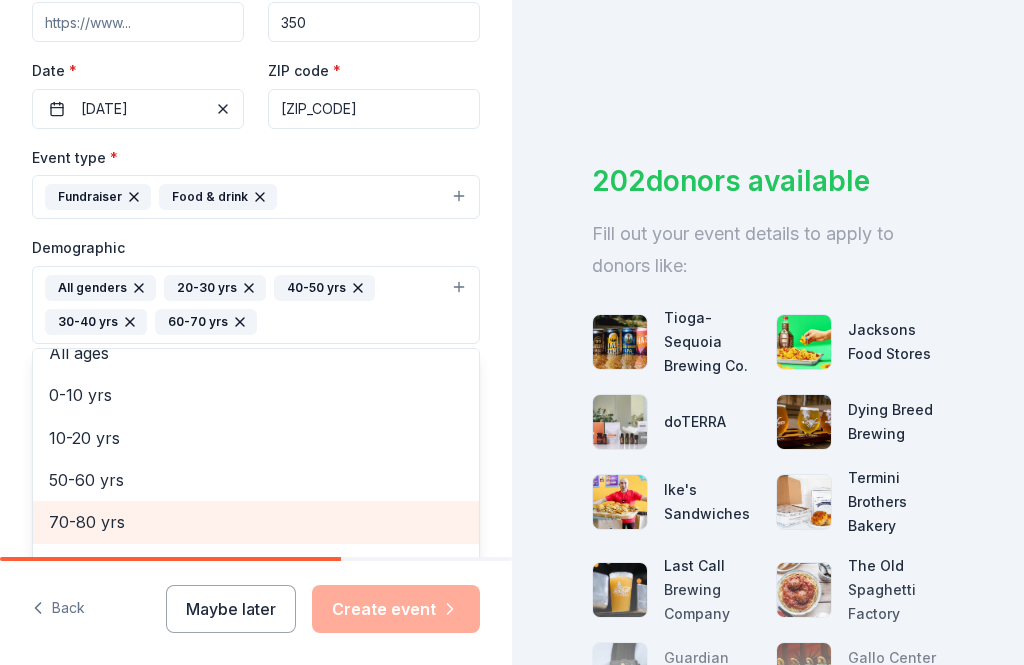 click on "70-80 yrs" at bounding box center [256, 522] 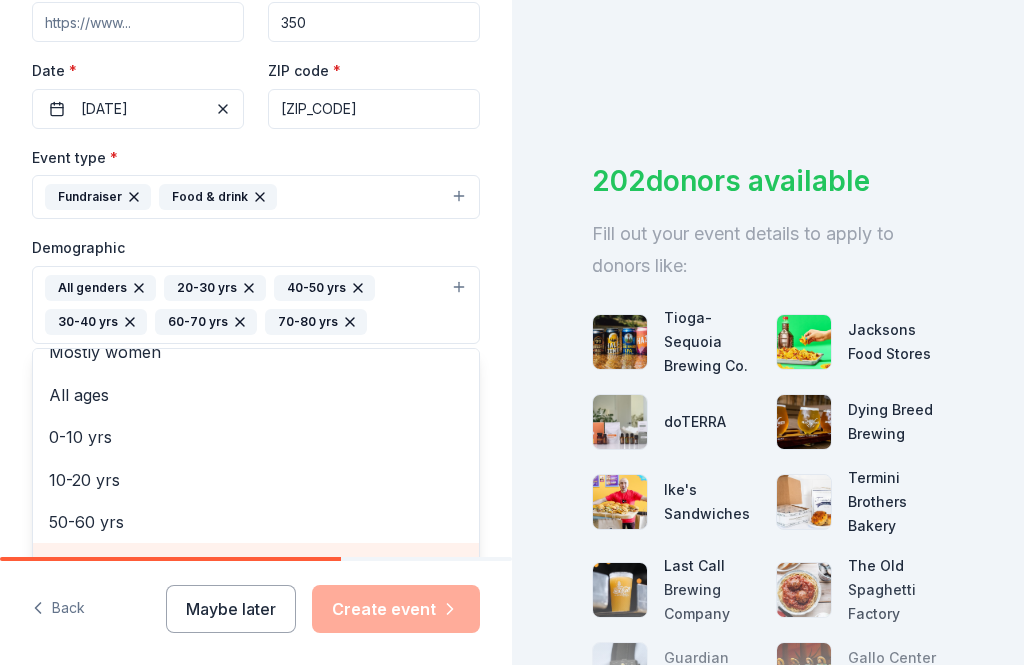 click on "80+ yrs" at bounding box center (256, 564) 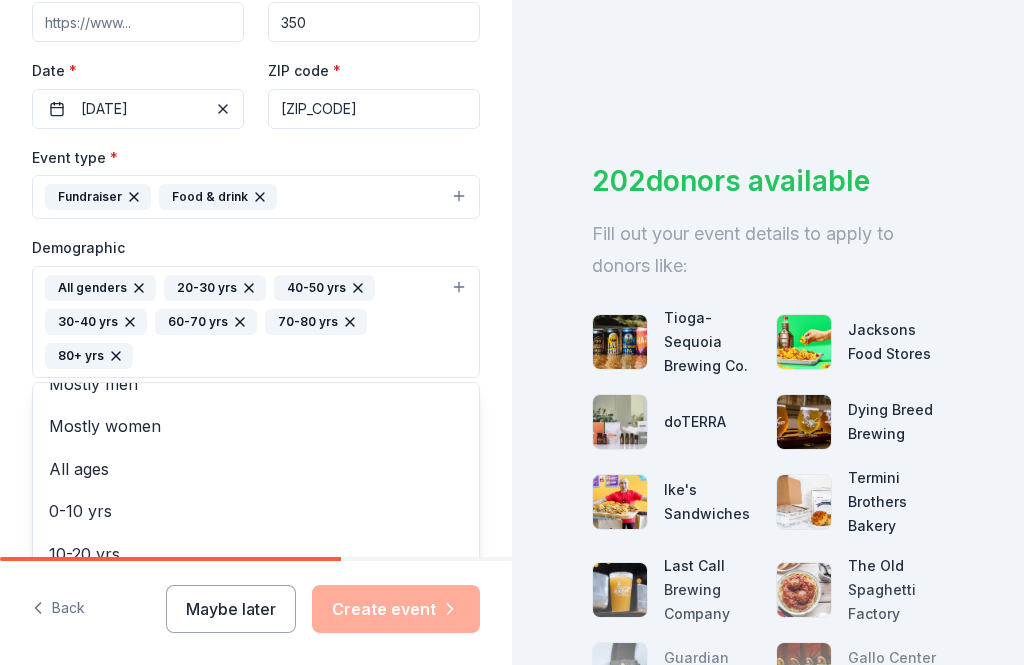 scroll, scrollTop: 22, scrollLeft: 0, axis: vertical 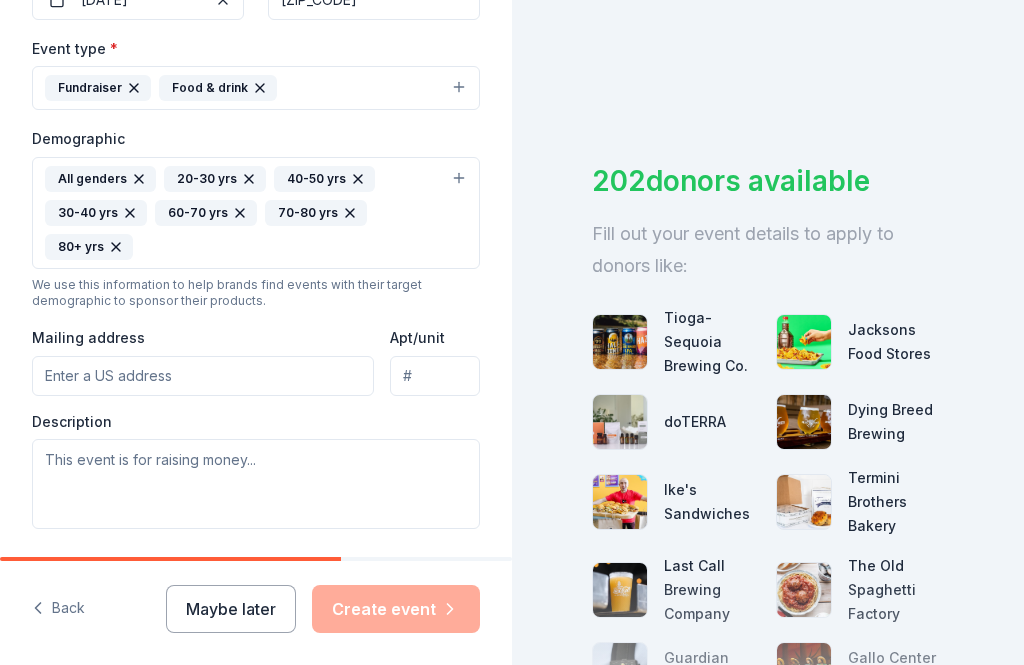 click on "All genders [AGE] [AGE] [AGE] [AGE] [AGE] [AGE] [AGE]" at bounding box center [256, 213] 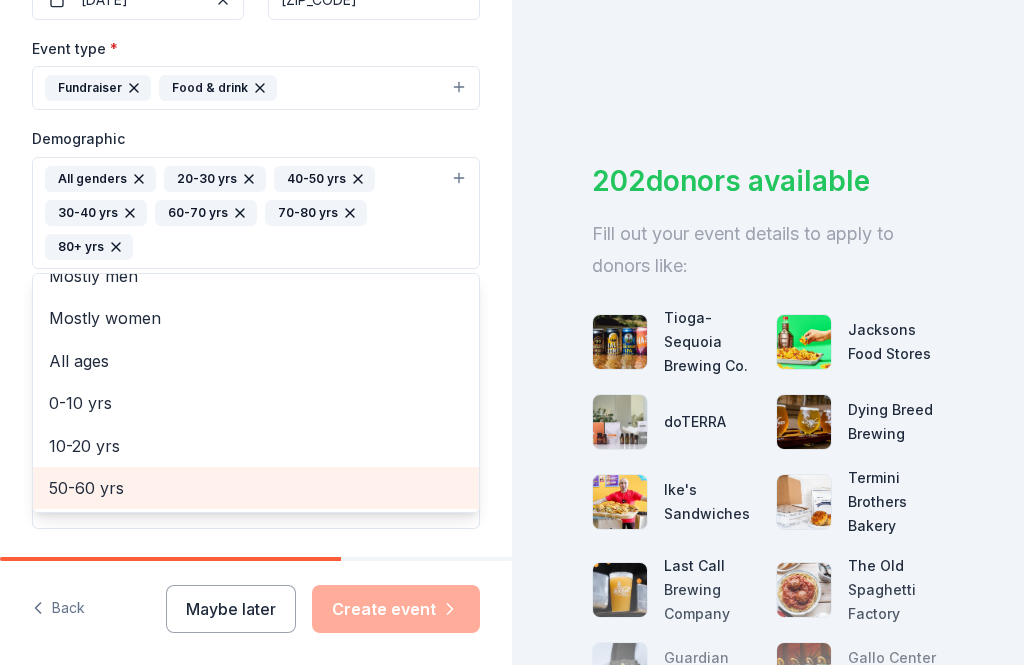scroll, scrollTop: 22, scrollLeft: 0, axis: vertical 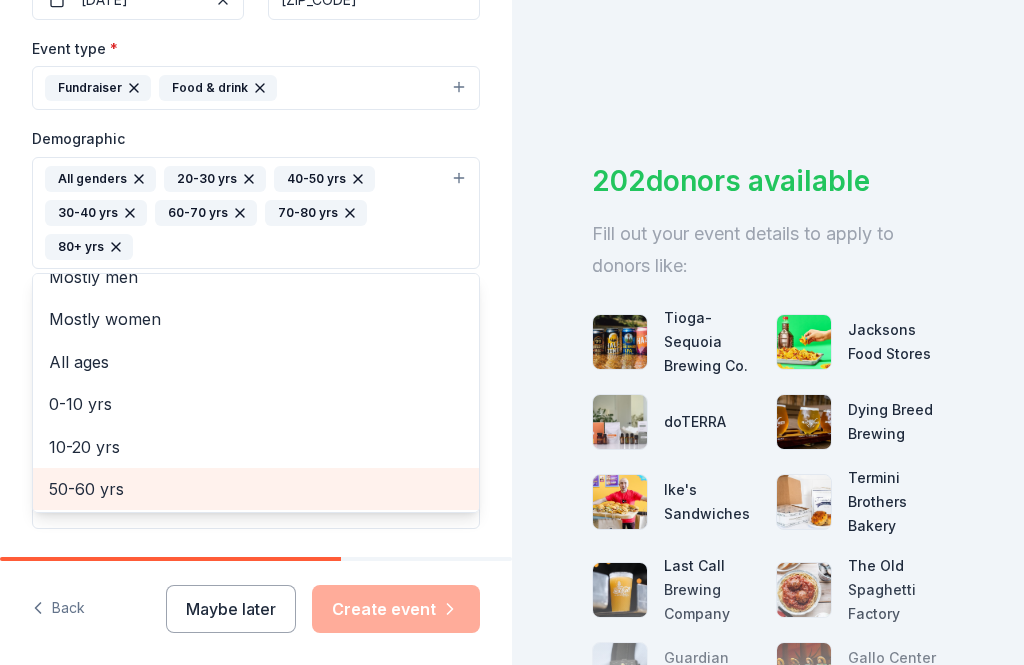 click on "50-60 yrs" at bounding box center (256, 489) 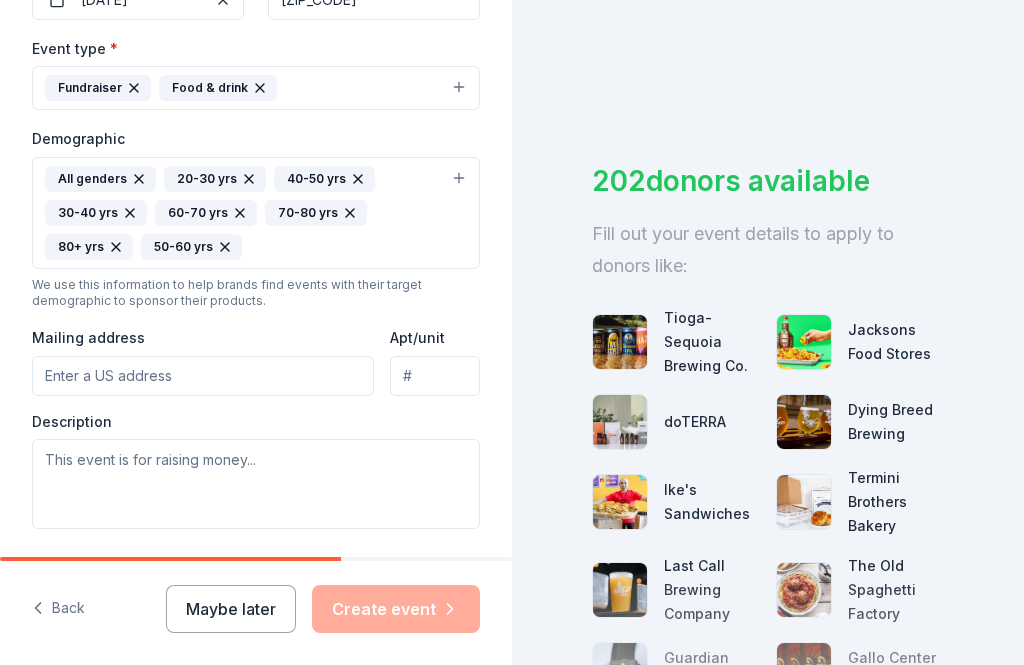 click on "Mailing address" at bounding box center (203, 376) 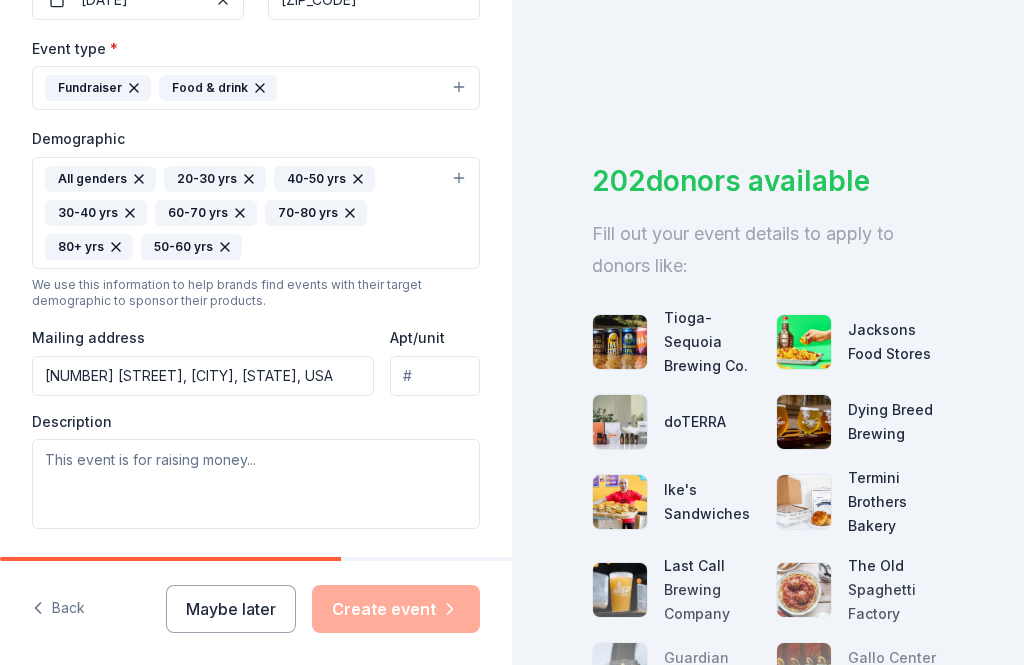 type on "[NUMBER] [STREET_NAME], [CITY], [STATE], [ZIP_CODE]" 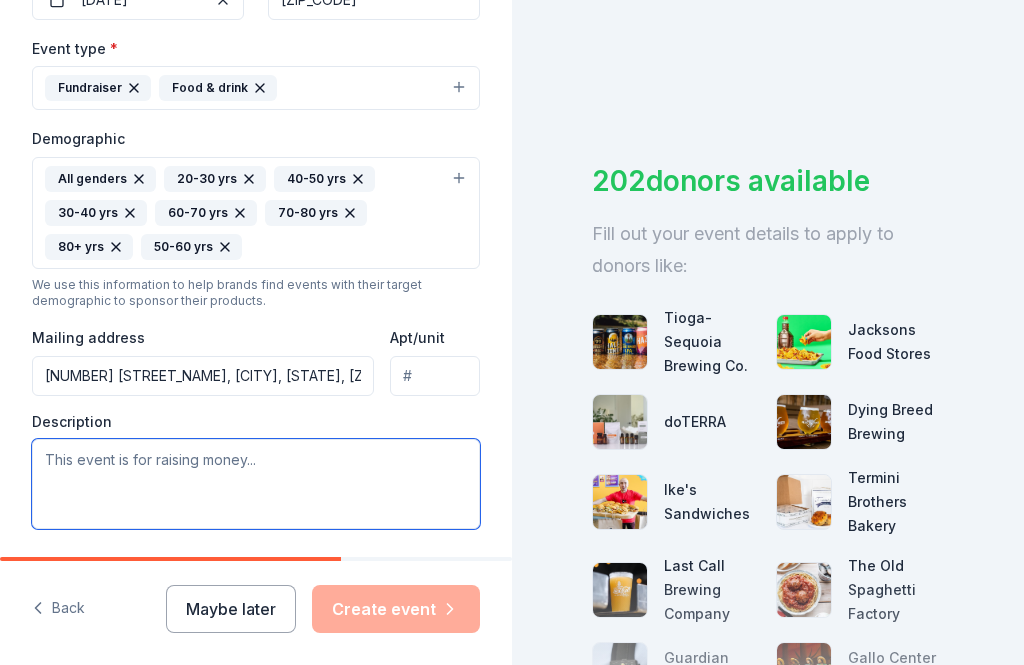 click at bounding box center [256, 484] 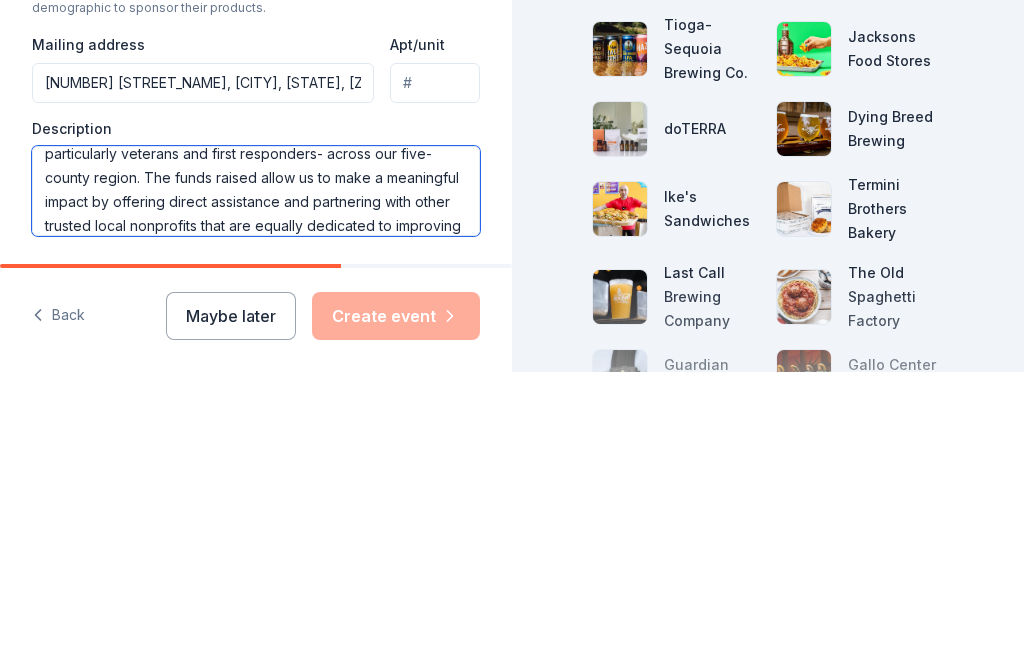 scroll, scrollTop: 96, scrollLeft: 0, axis: vertical 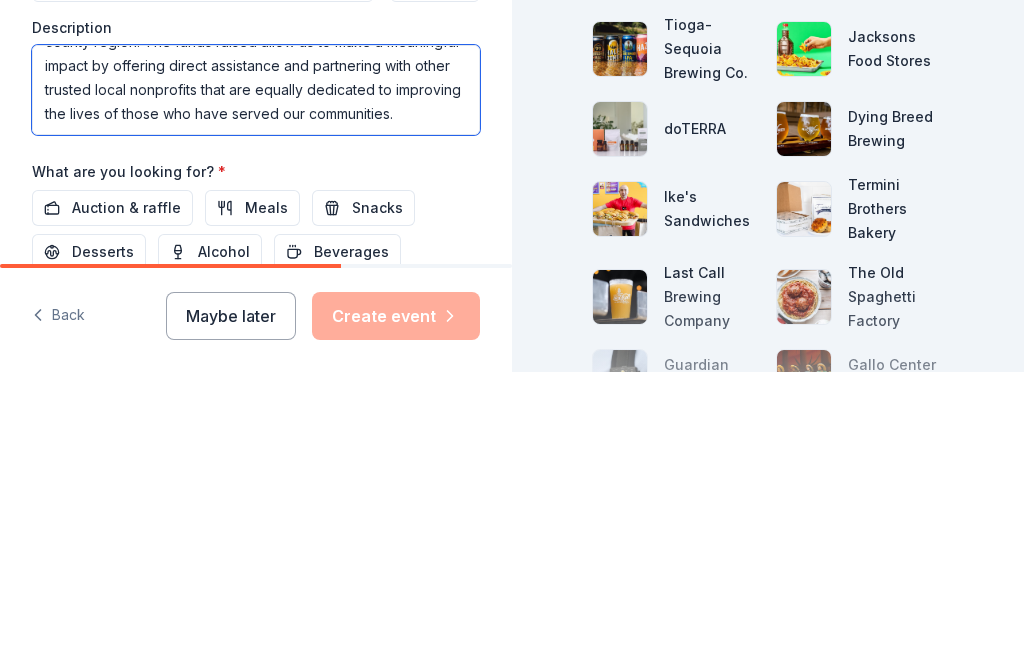 type on "This dinner and fundraiser plays a vital role in generating support for our mission to serve individuals and families-particularly veterans and first responders- across our five-county region. The funds raised allow us to make a meaningful impact by offering direct assistance and partnering with other trusted local nonprofits that are equally dedicated to improving the lives of those who have served our communities." 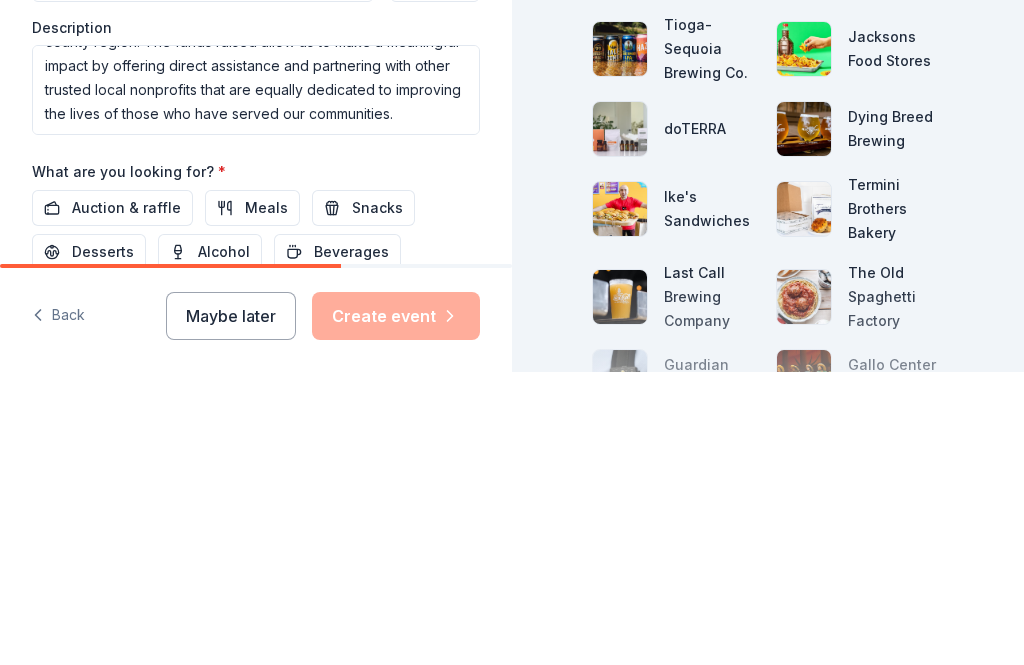 click on "Desserts" at bounding box center (89, 545) 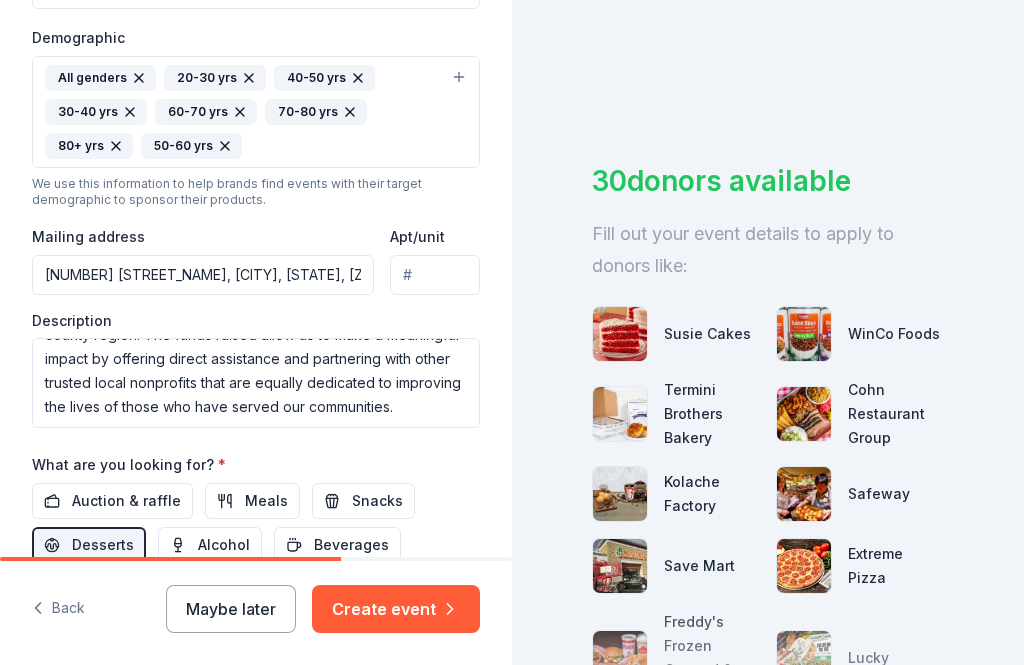 click on "Auction & raffle" at bounding box center [126, 501] 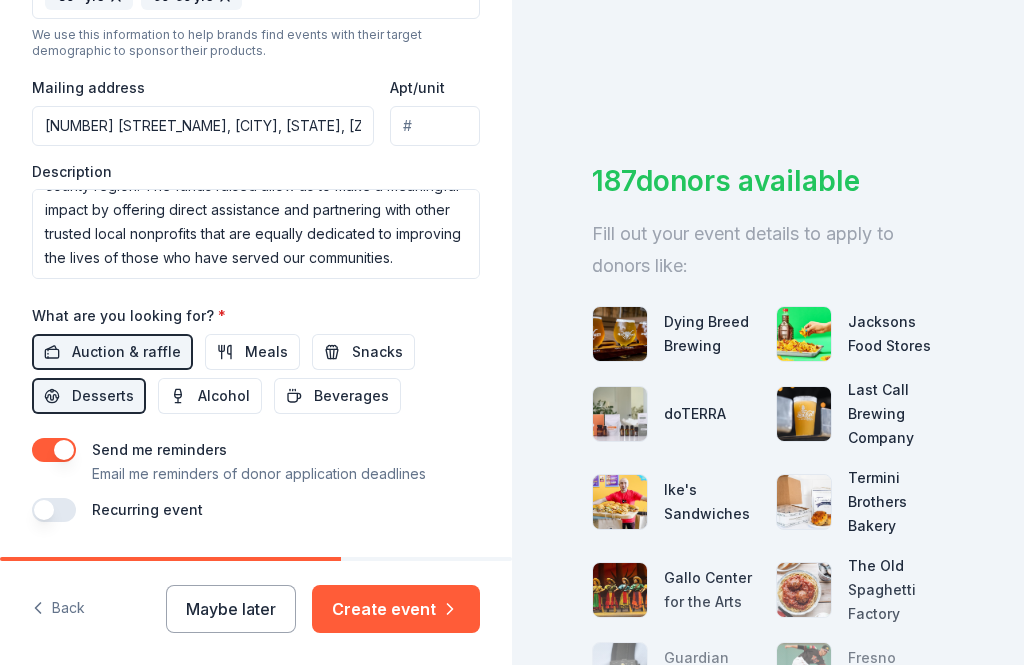 scroll, scrollTop: 840, scrollLeft: 0, axis: vertical 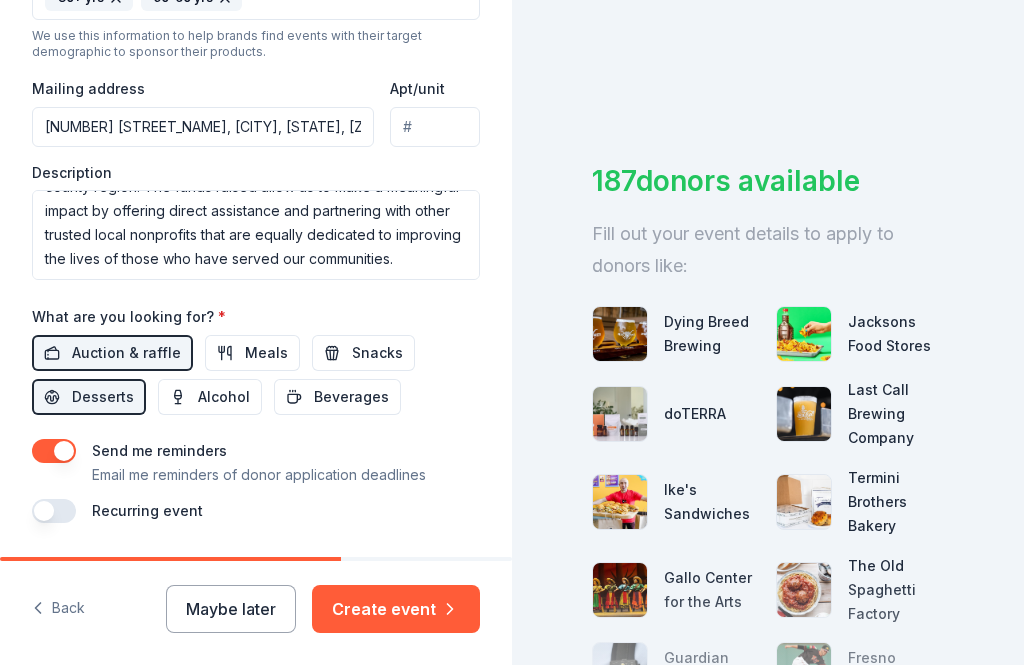 click at bounding box center [54, 511] 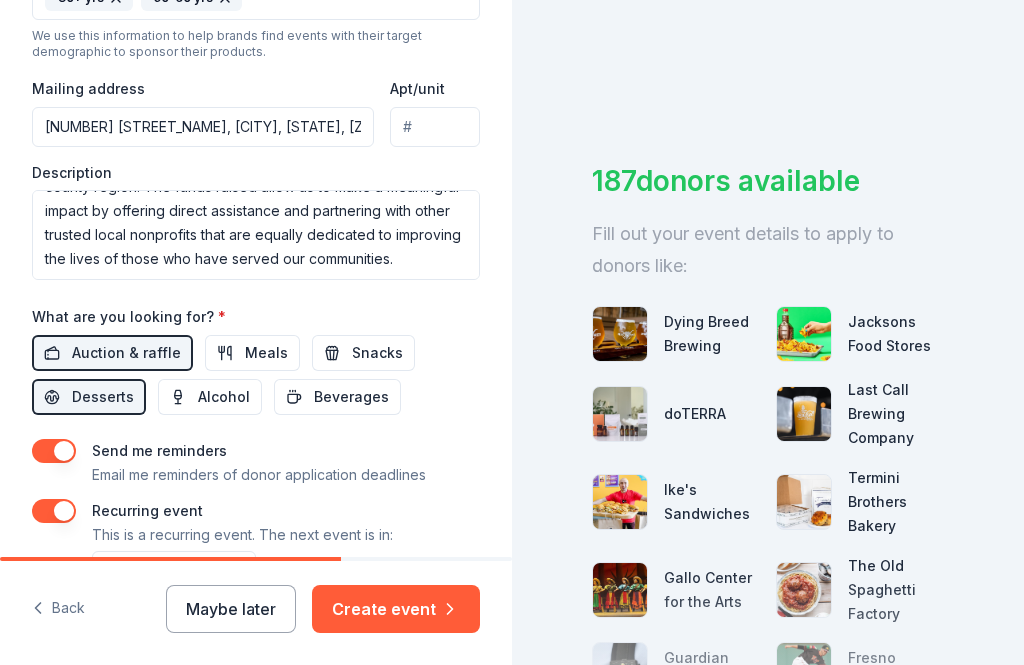 click on "Send me reminders Email me reminders of donor application deadlines Recurring event This is a recurring event. The next event is in: October [YEAR]" at bounding box center (256, 517) 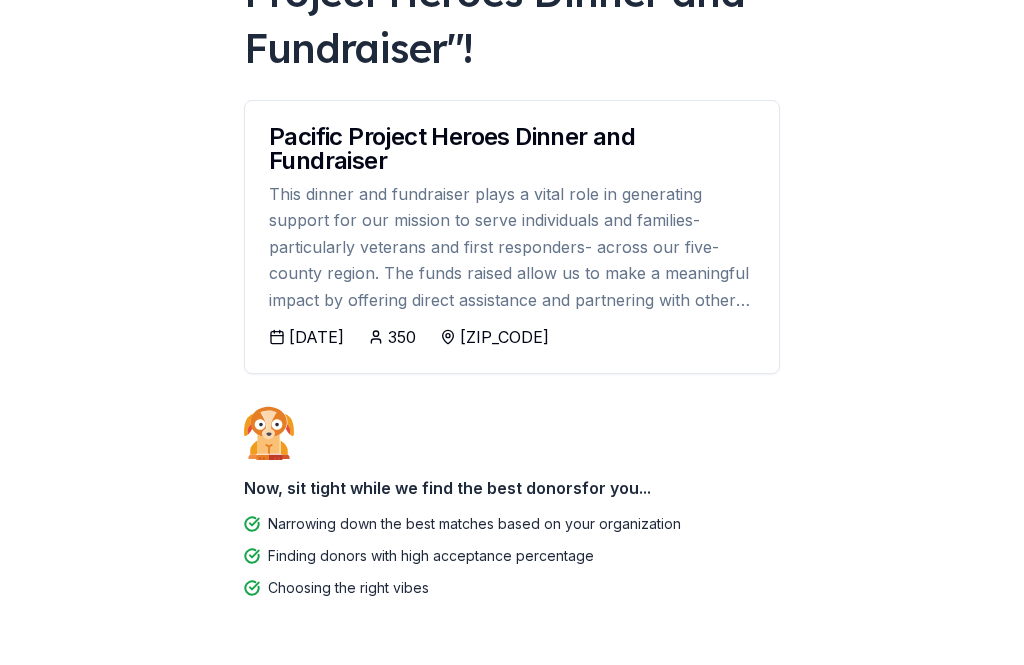 scroll, scrollTop: 220, scrollLeft: 0, axis: vertical 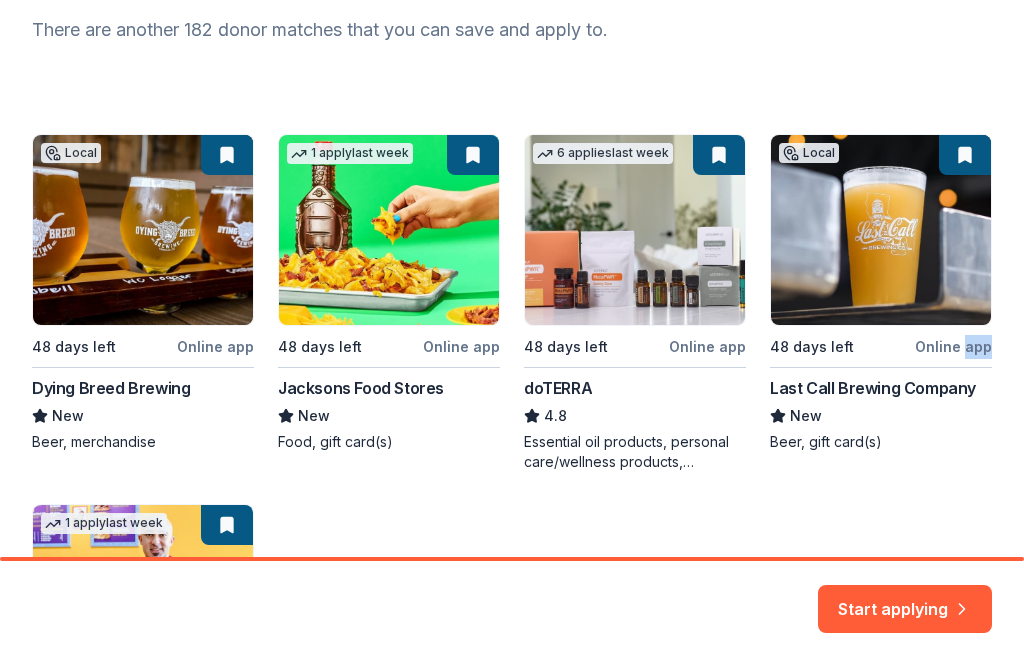 click on "Here are your top matches. They're saved to help you start applying right away. There are another 182 donor matches that you can save and apply to. Local 48 days left Online app Dying Breed Brewing New Beer, merchandise 1   apply  last week 48 days left Online app Jacksons Food Stores New Food, gift card(s) 6   applies  last week 48 days left Online app doTERRA 4.8 Essential oil products, personal care/wellness products, monetary donations Local 48 days left Online app Last Call Brewing Company New Beer, gift card(s) 1   apply  last week 48 days left Online app Ike's Sandwiches New Sandwiches, catering trays, gift cards" at bounding box center (512, 332) 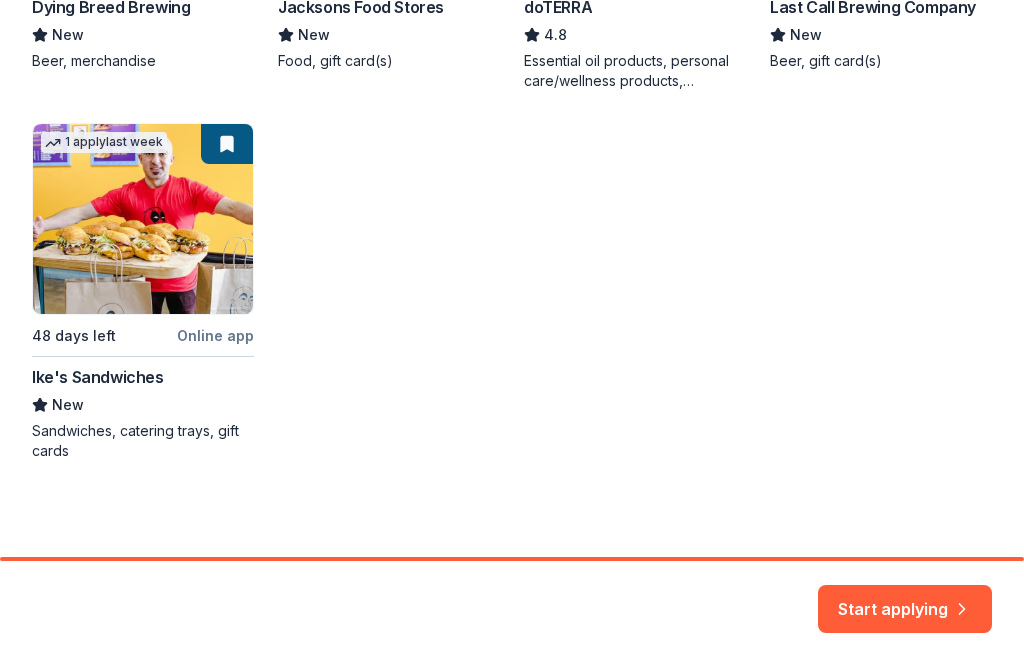 scroll, scrollTop: 654, scrollLeft: 0, axis: vertical 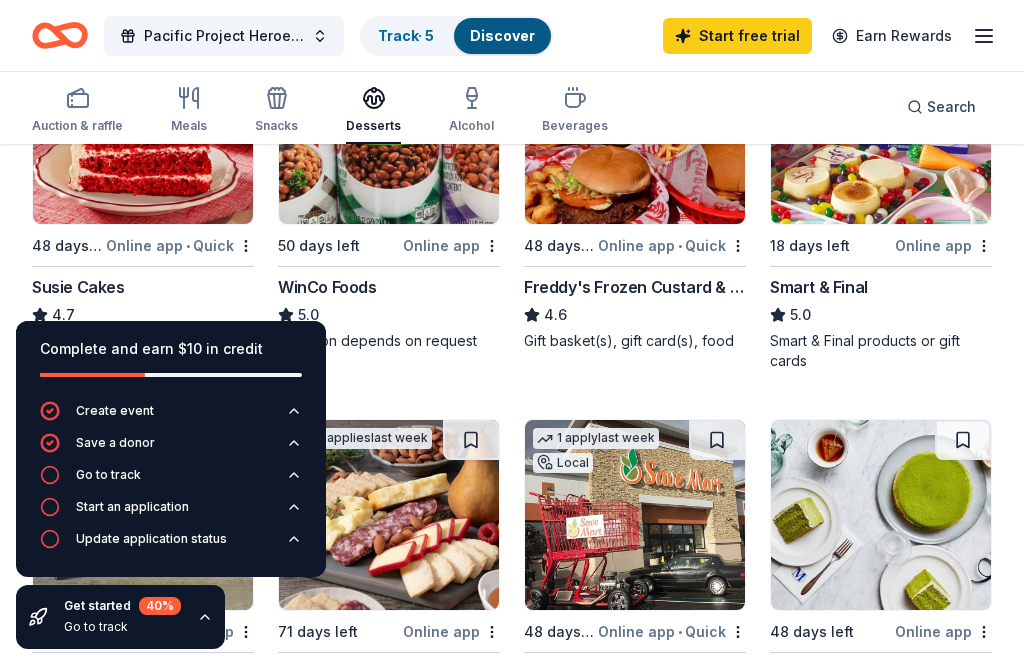 click on "4.6" at bounding box center [635, 315] 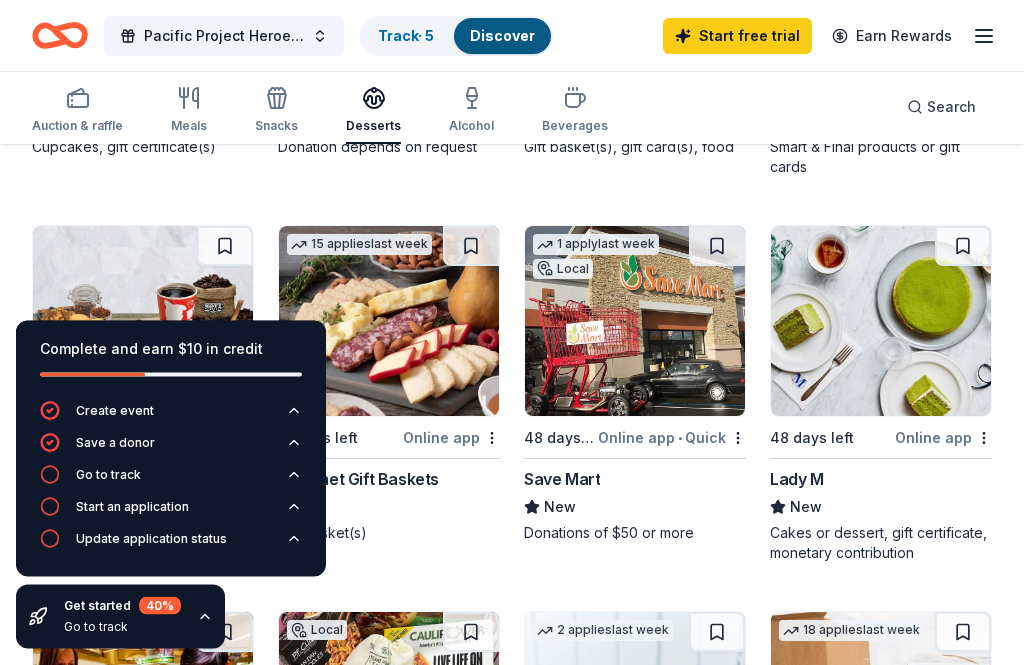 scroll, scrollTop: 529, scrollLeft: 0, axis: vertical 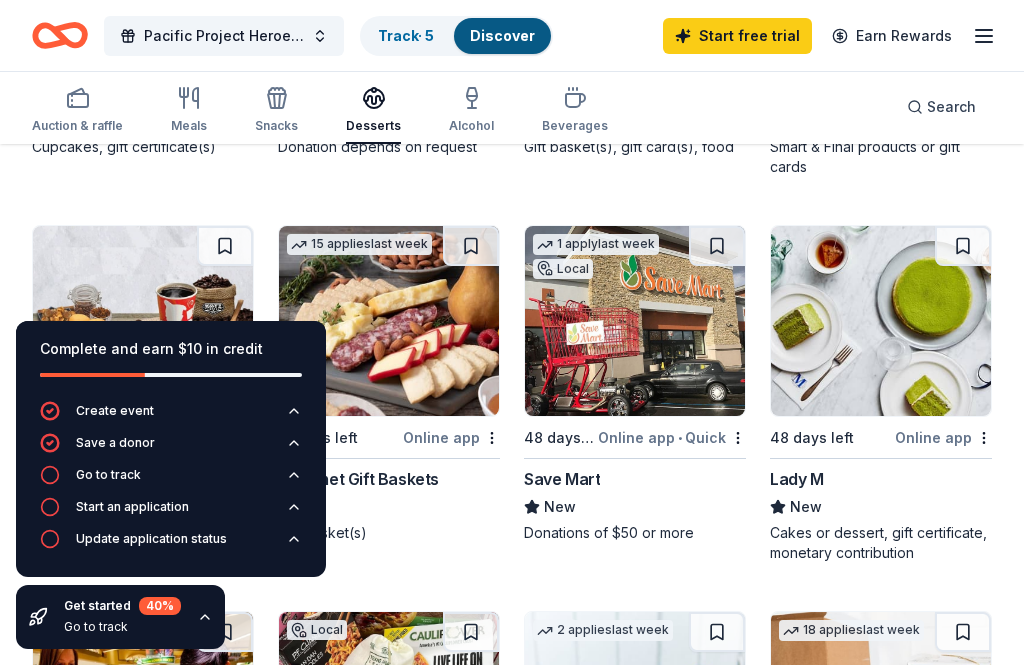 click on "1   apply  last week Local 48 days left Online app • Quick Save Mart New Donations of $50 or more" at bounding box center (635, 384) 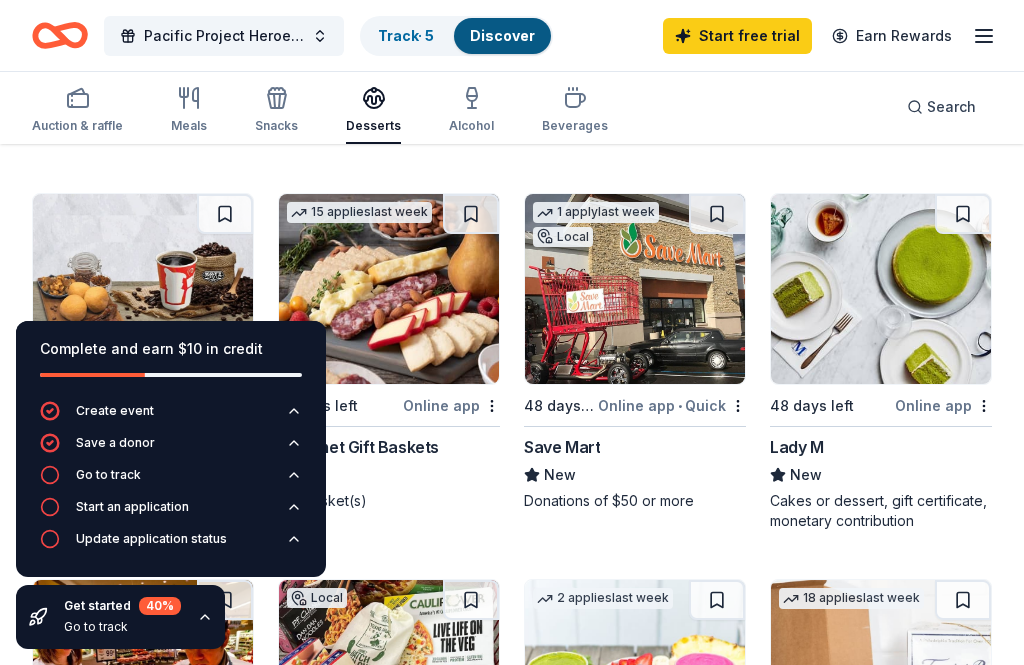 click on "Get started [PERCENT] Go to track" at bounding box center (120, 617) 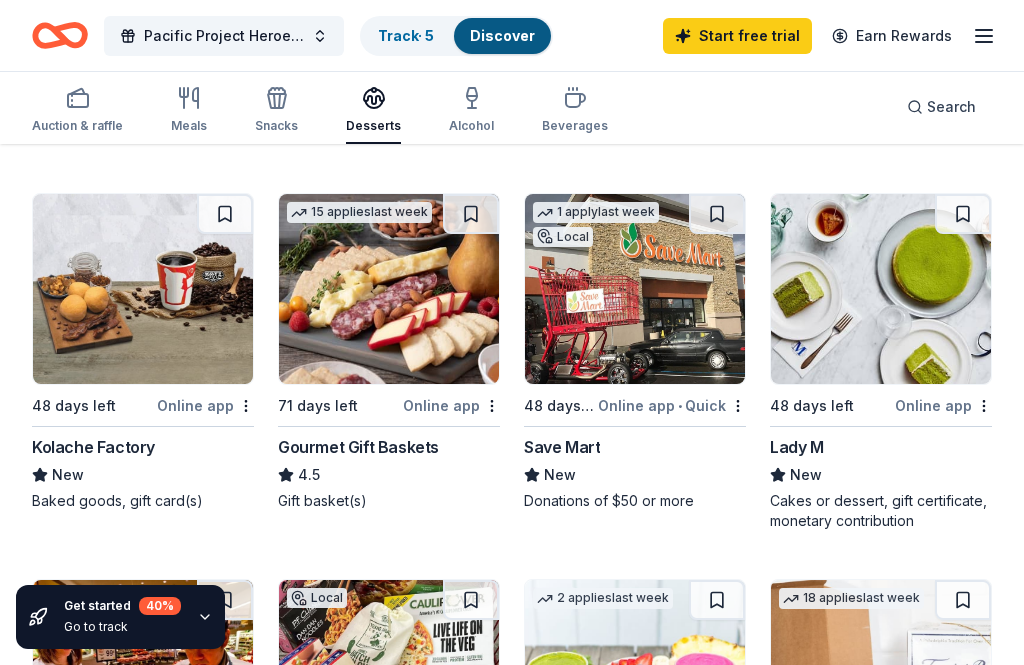 click 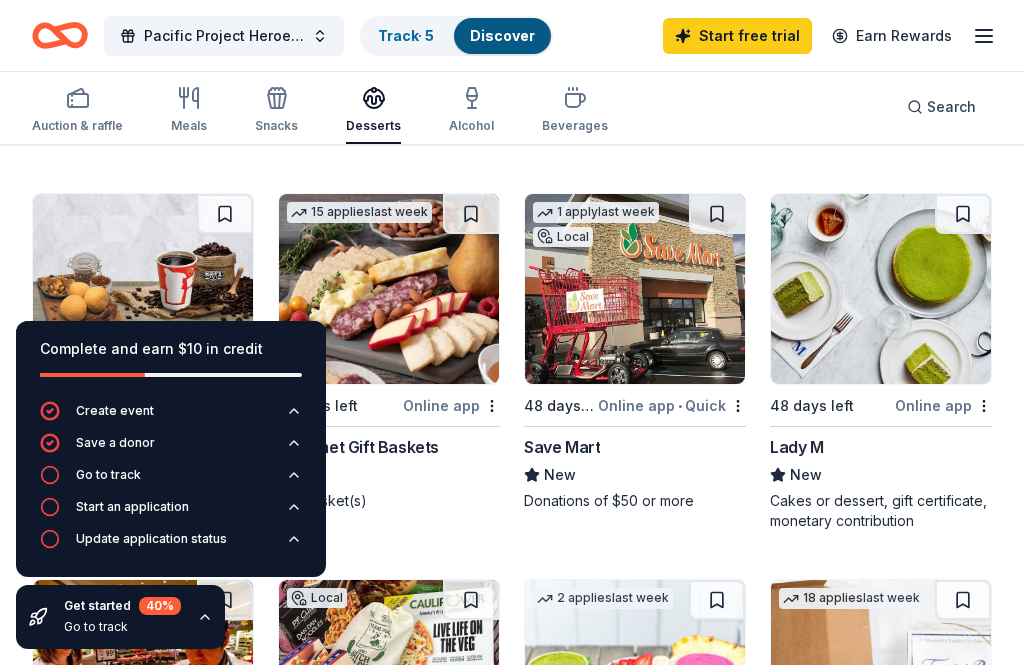 click 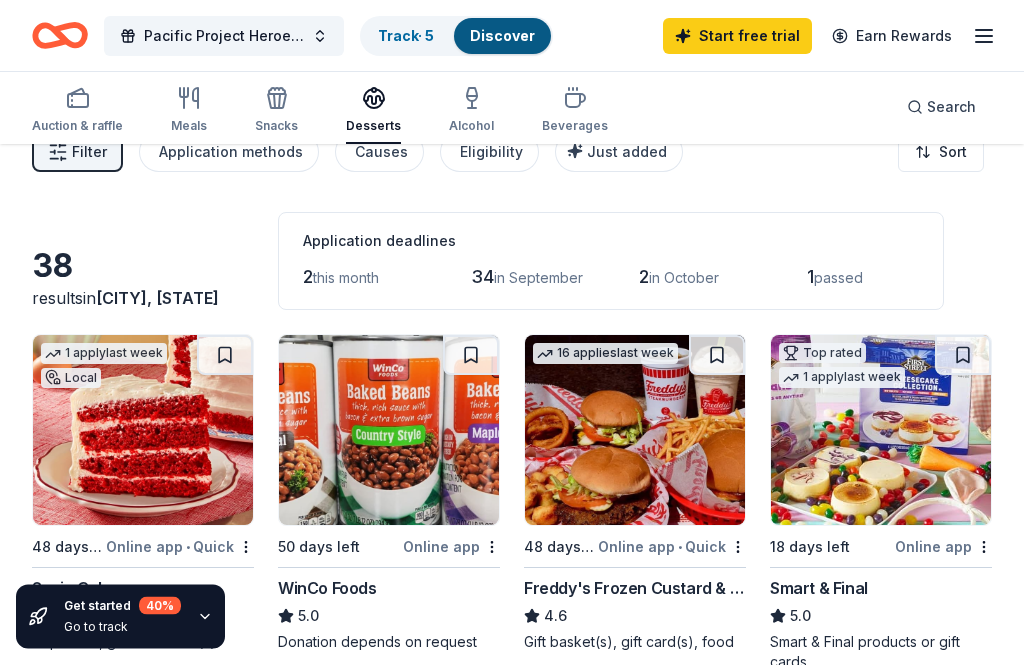scroll, scrollTop: 0, scrollLeft: 0, axis: both 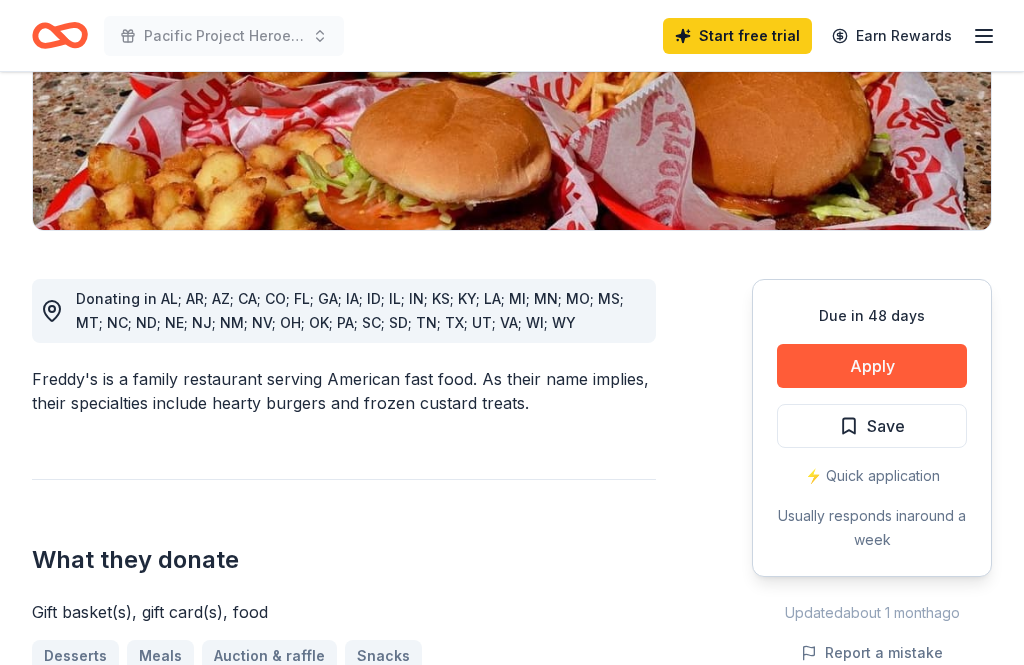 click on "Apply" at bounding box center [872, 367] 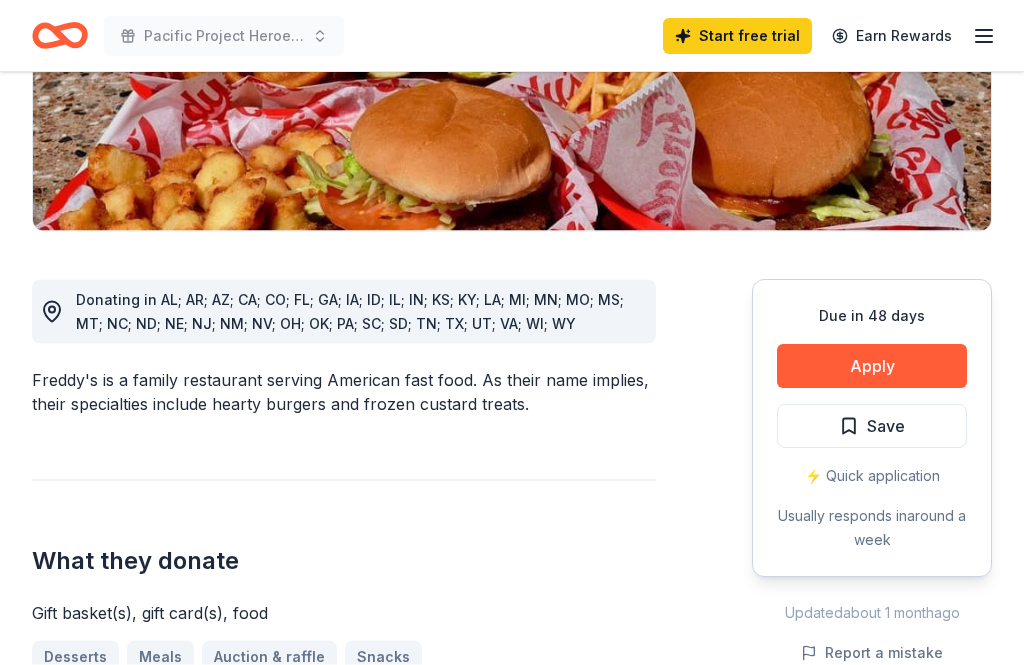 scroll, scrollTop: 377, scrollLeft: 0, axis: vertical 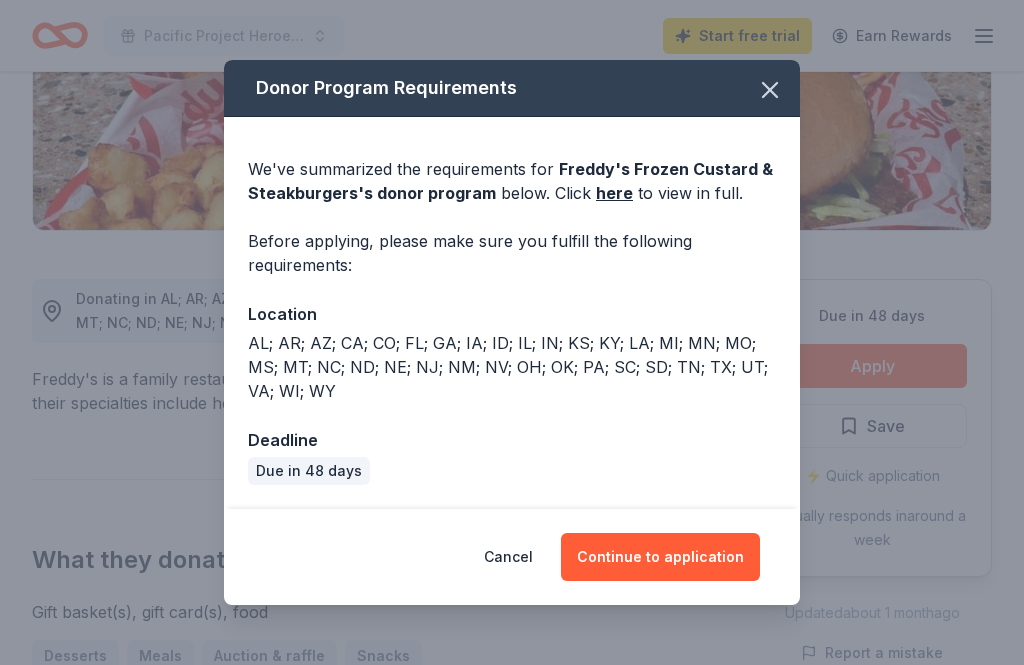 click on "Continue to application" at bounding box center (660, 557) 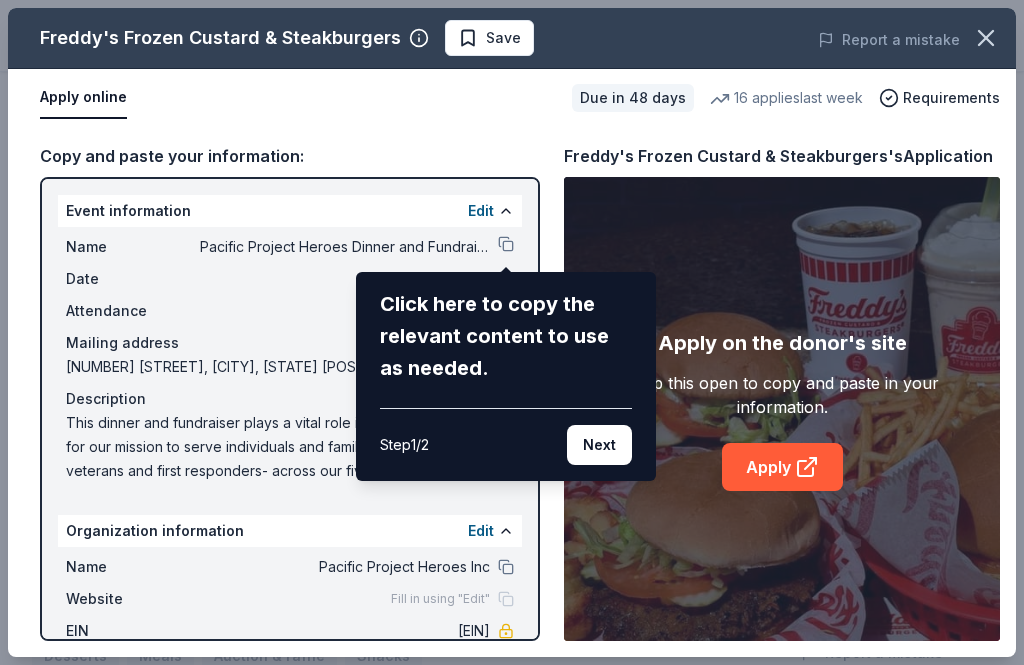 click on "Next" at bounding box center [599, 445] 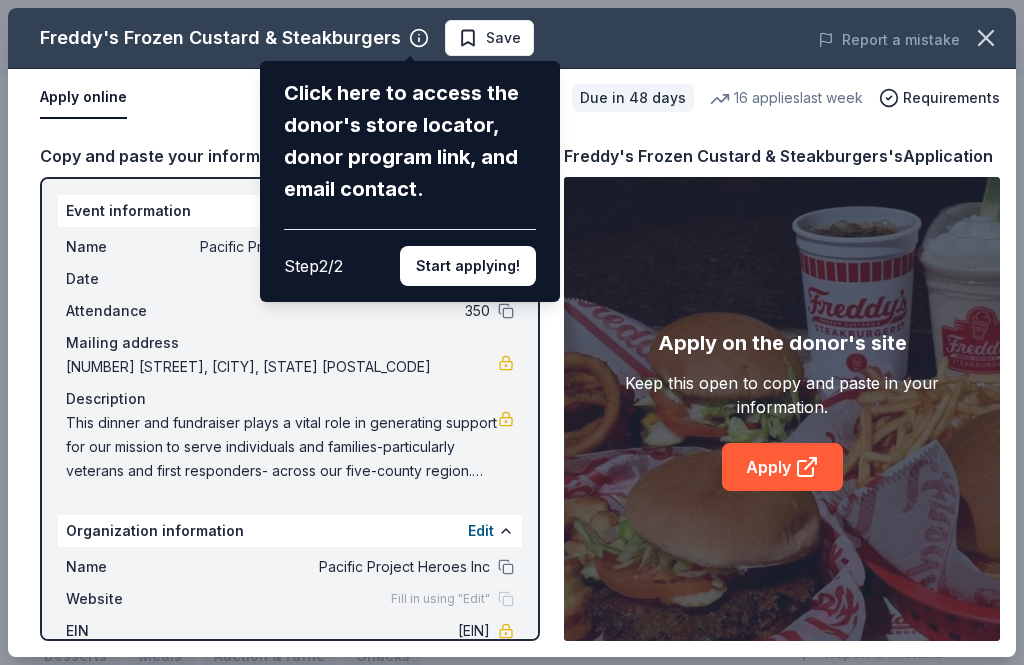 click on "Start applying!" at bounding box center [468, 266] 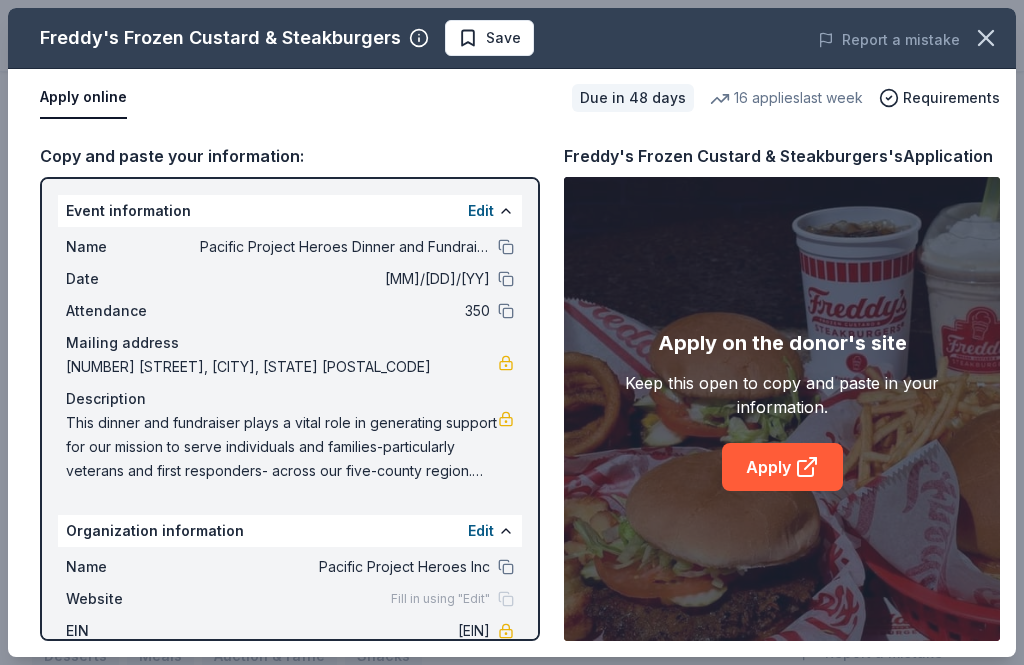 click on "Apply" at bounding box center (782, 467) 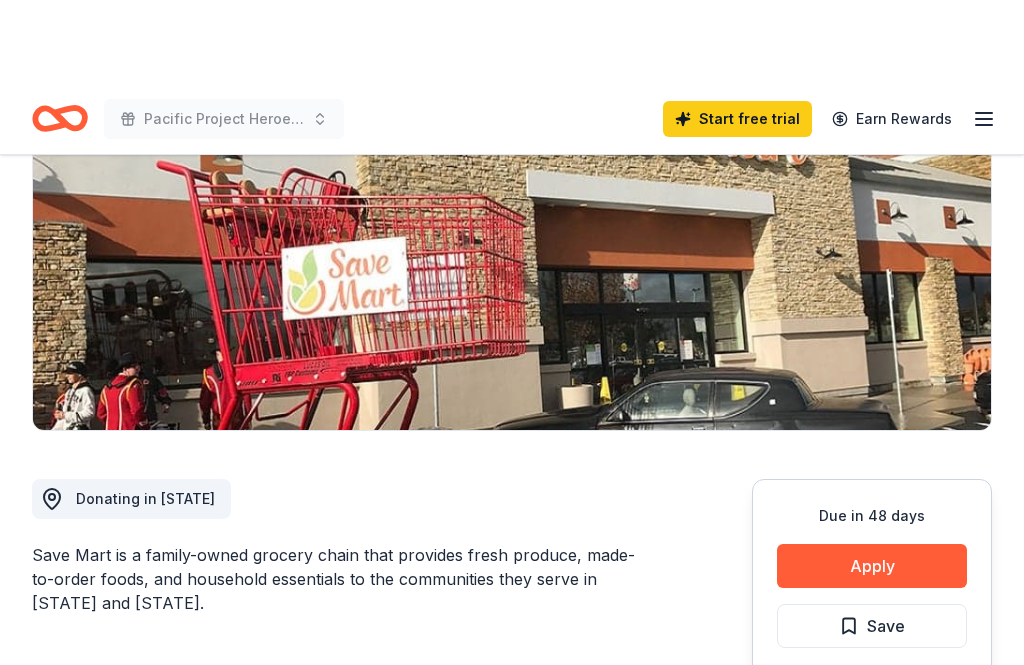 scroll, scrollTop: 0, scrollLeft: 0, axis: both 